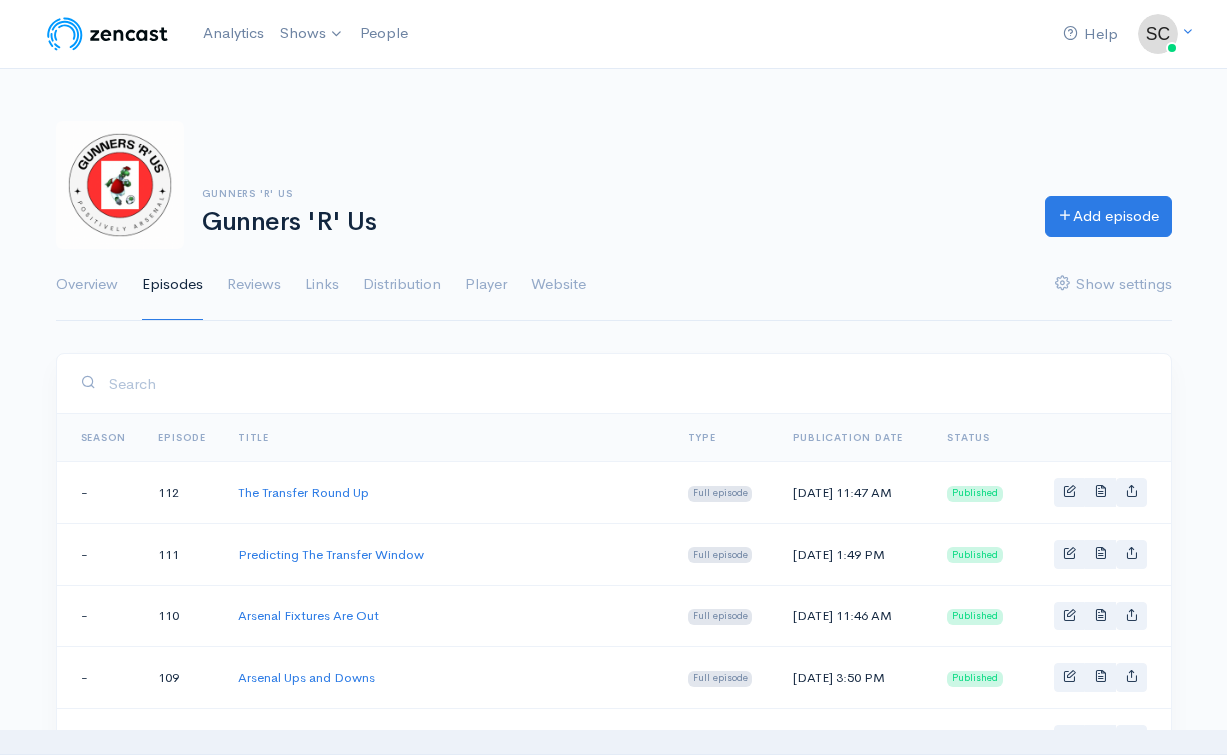 scroll, scrollTop: 0, scrollLeft: 0, axis: both 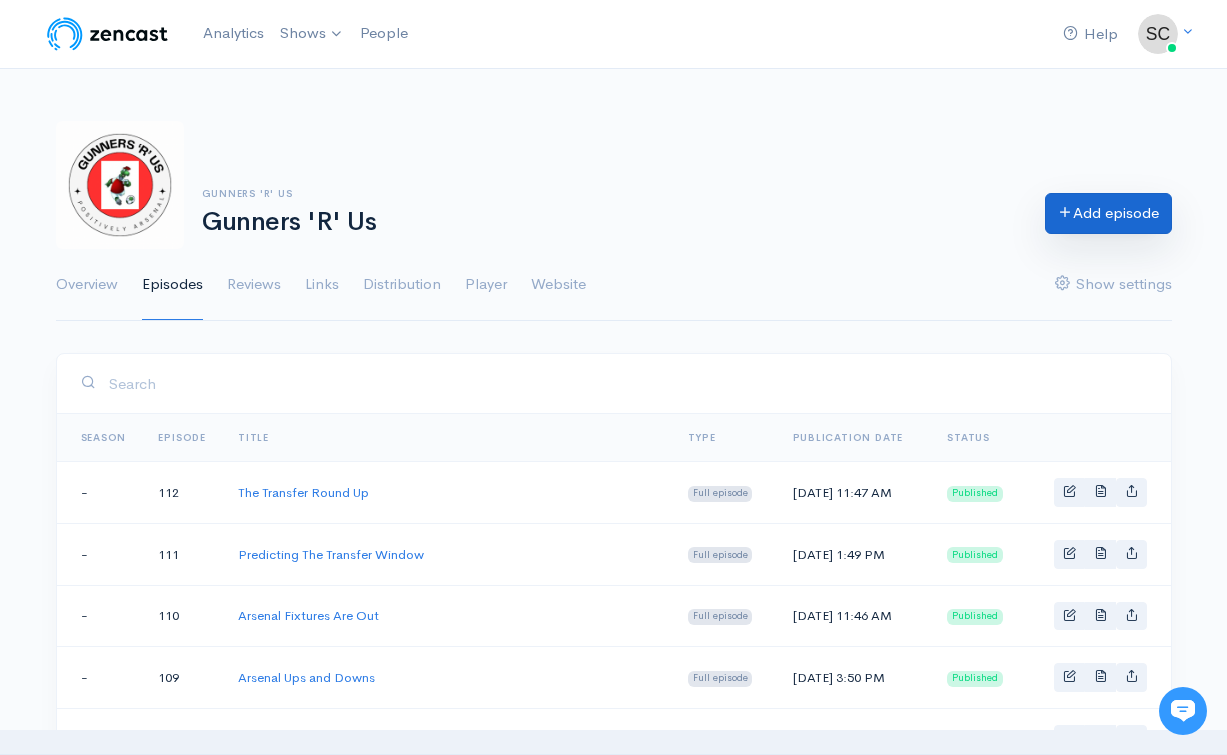 click on "Add episode" at bounding box center (1108, 213) 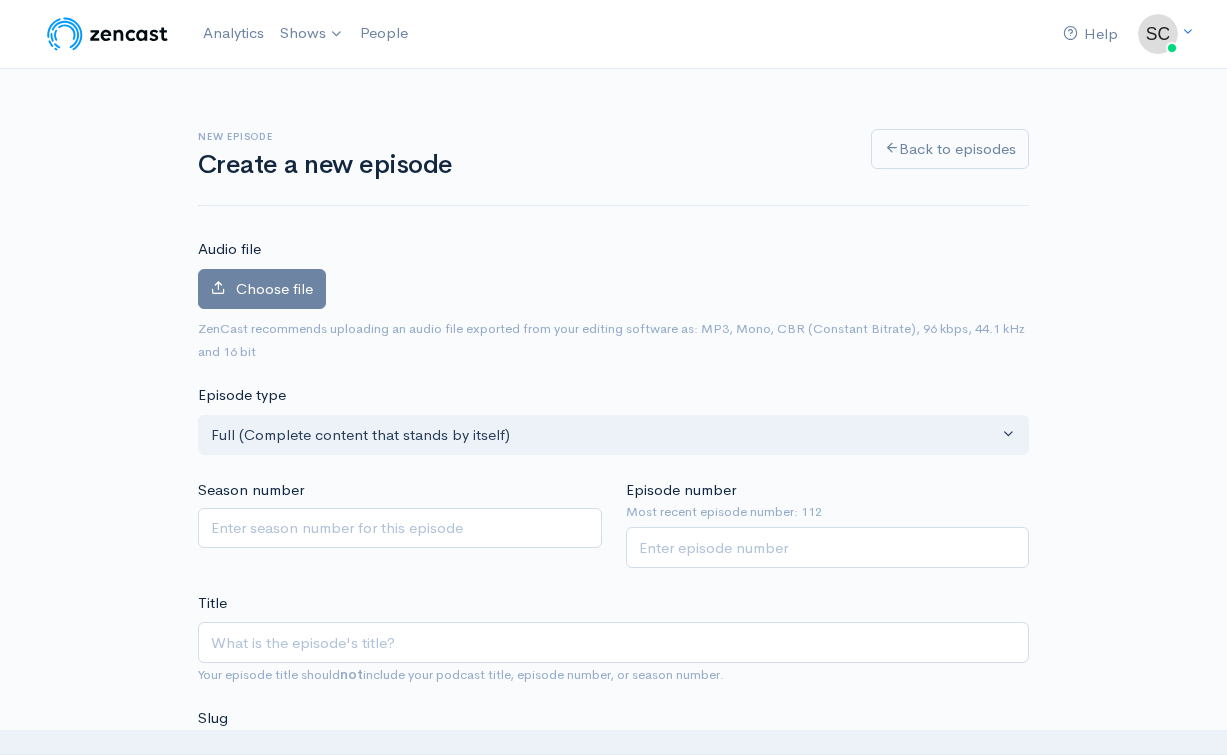 scroll, scrollTop: 0, scrollLeft: 0, axis: both 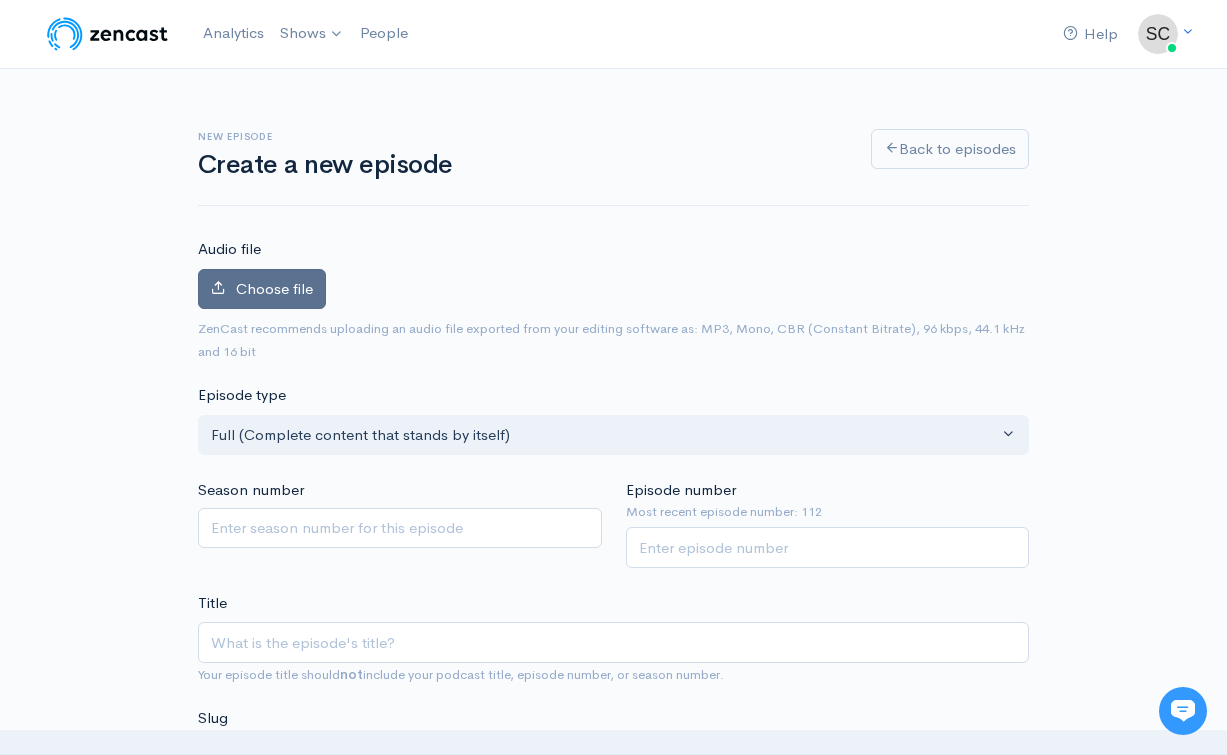 click on "Choose file" at bounding box center [274, 288] 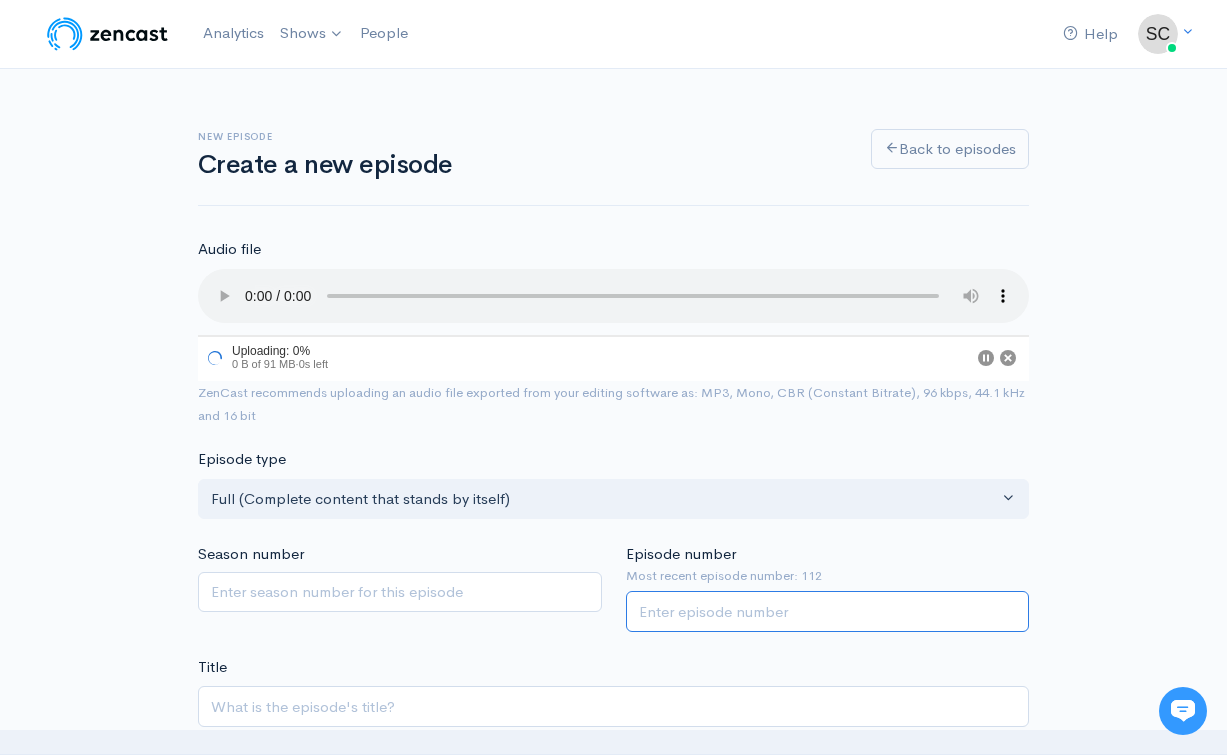 click on "Episode number" at bounding box center [828, 611] 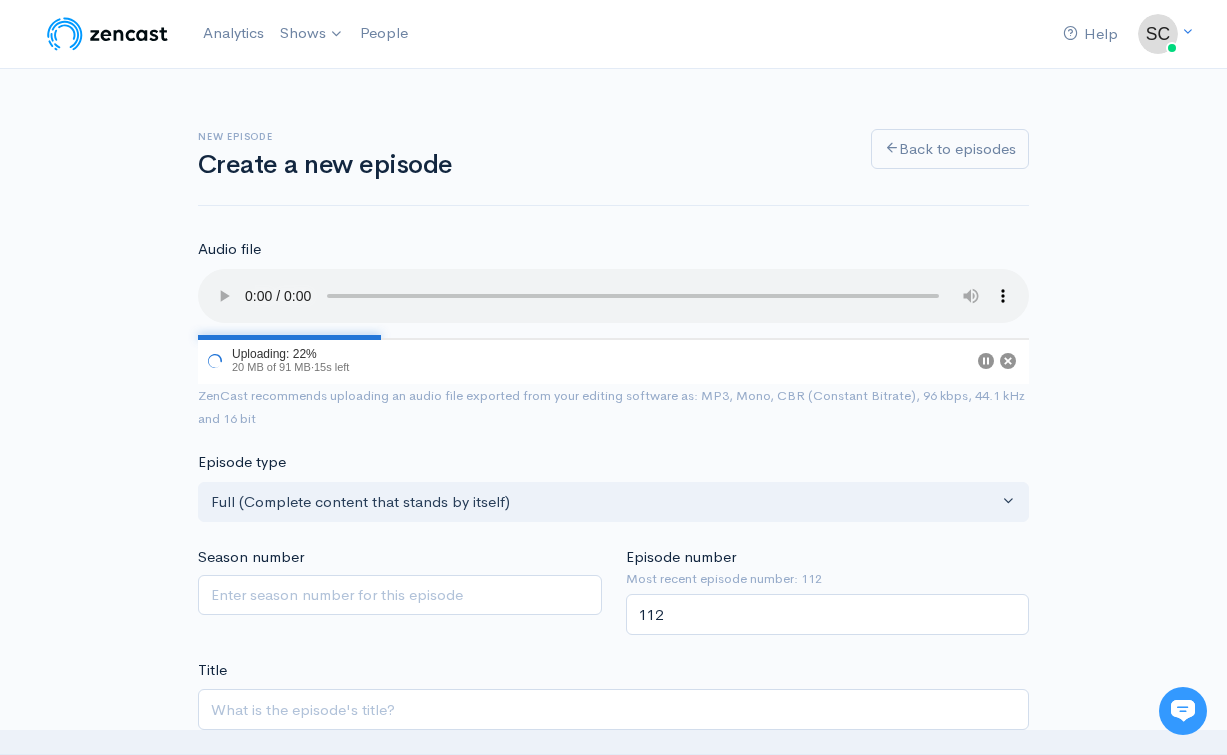 click on "New episode
Create a new episode
Back to episodes
Audio file                       22   Uploading: 22% 20 MB of 91 MB  ·  15s left   ZenCast recommends uploading an audio file exported from your editing
software as: MP3, Mono, CBR (Constant Bitrate), 96 kbps, 44.1 kHz and 16 bit   Episode type   Full (Complete content that stands by itself) Trailer (a short, promotional piece of content that represents a preview for a show) Bonus (extra content for a show (for example, behind the scenes information or interviews with the cast) Full (Complete content that stands by itself)     Season number     Episode number   Most recent episode number: 112   112   Title     Your episode title should  not  include your podcast
title, episode number, or season number.   Slug     The slug will be used in the URL for the episode.     Subtitle       Publication date and time      Schedule episode
×" at bounding box center (614, 1158) 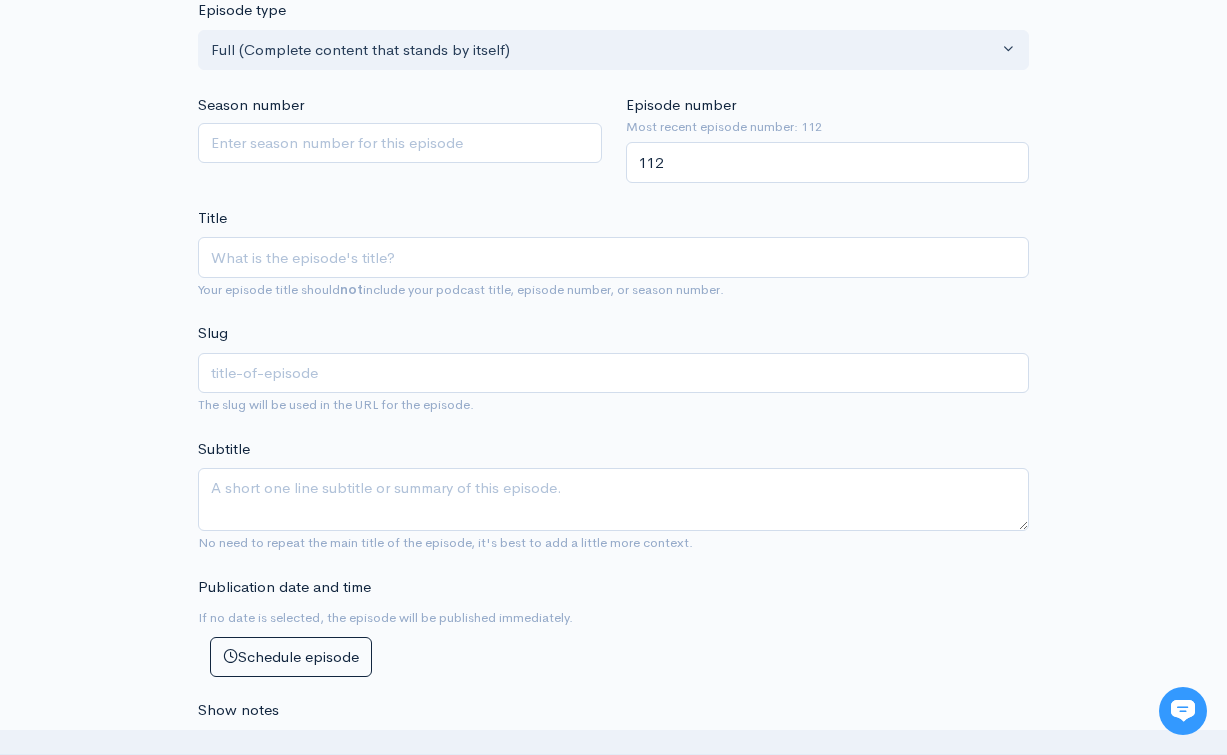 scroll, scrollTop: 453, scrollLeft: 0, axis: vertical 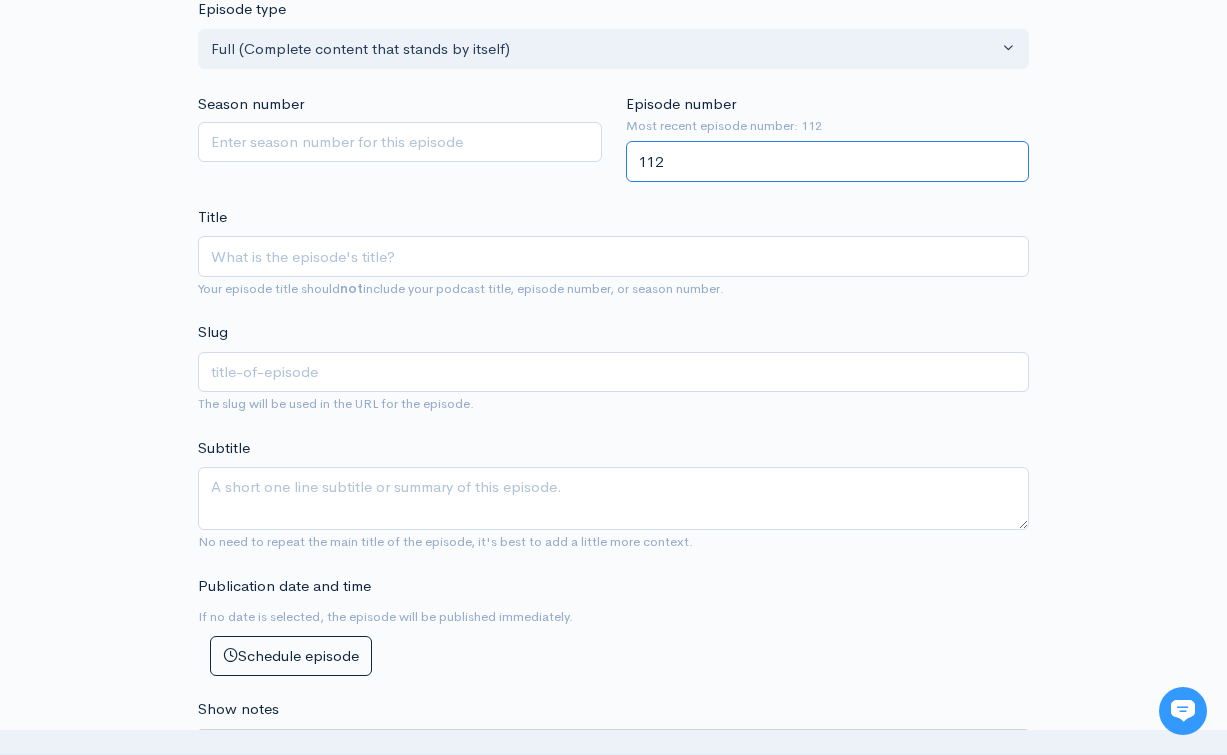 click on "112" at bounding box center (828, 161) 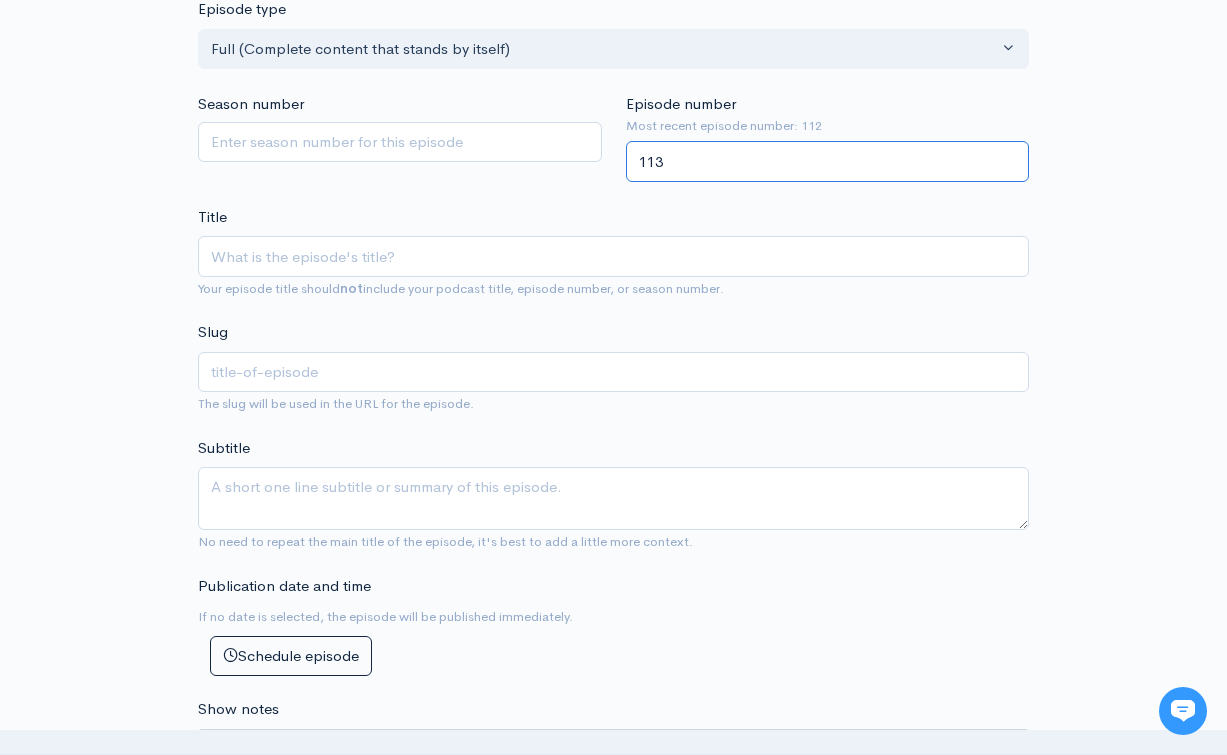 type on "113" 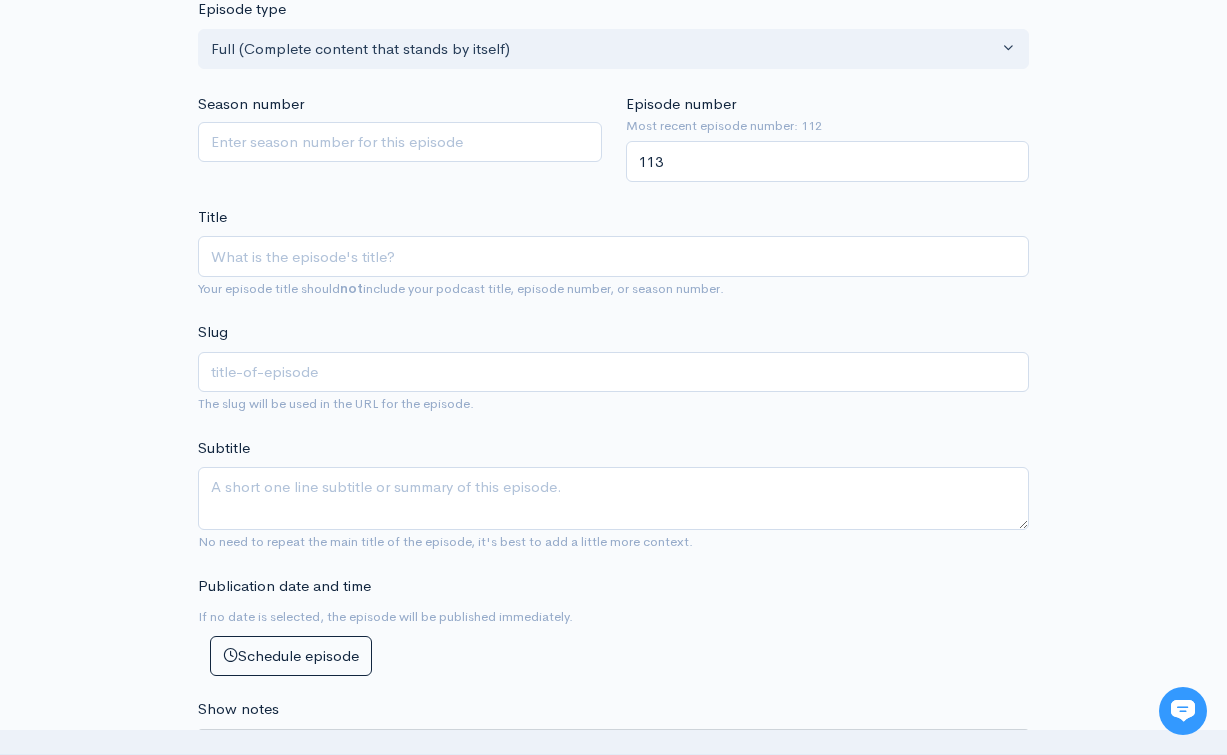 click on "New episode
Create a new episode
Back to episodes
Audio file                       37   Uploading: 37% 34 MB of 91 MB  ·  16s left   ZenCast recommends uploading an audio file exported from your editing
software as: MP3, Mono, CBR (Constant Bitrate), 96 kbps, 44.1 kHz and 16 bit   Episode type   Full (Complete content that stands by itself) Trailer (a short, promotional piece of content that represents a preview for a show) Bonus (extra content for a show (for example, behind the scenes information or interviews with the cast) Full (Complete content that stands by itself)     Season number     Episode number   Most recent episode number: 112   113   Title     Your episode title should  not  include your podcast
title, episode number, or season number.   Slug     The slug will be used in the URL for the episode.     Subtitle       Publication date and time      Schedule episode
×" at bounding box center [614, 705] 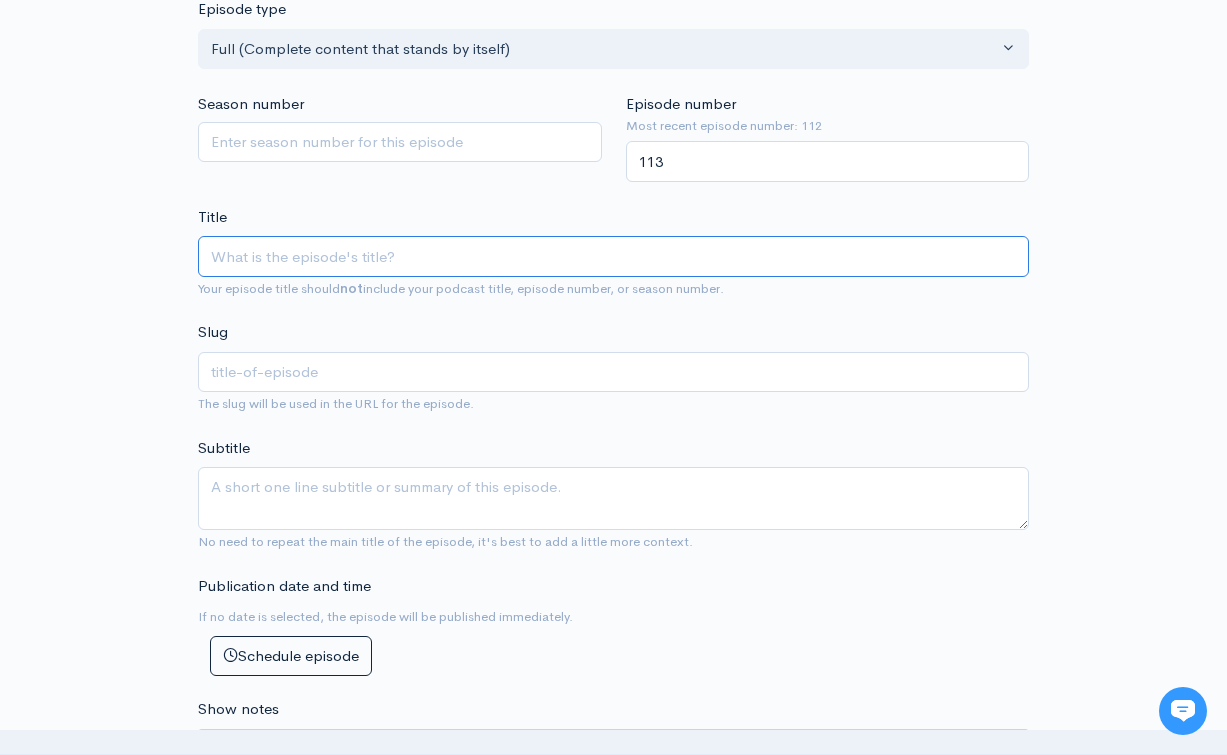 click on "Title" at bounding box center (613, 256) 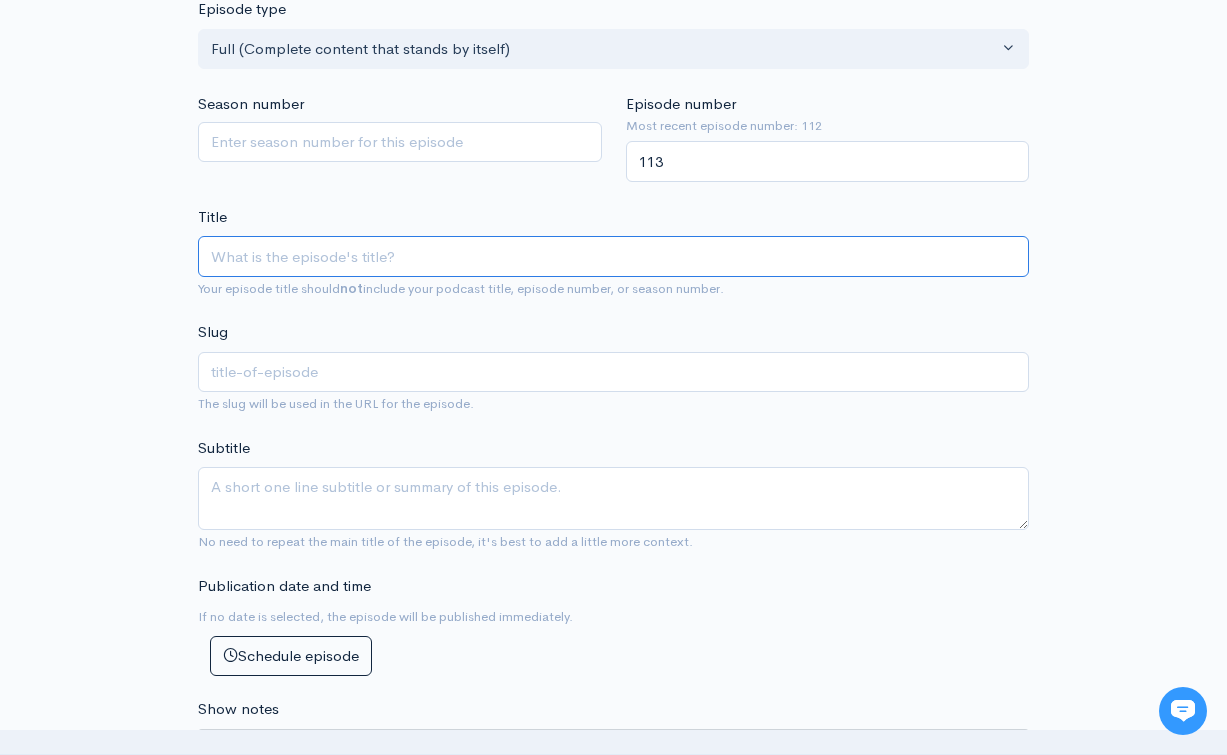type on "V" 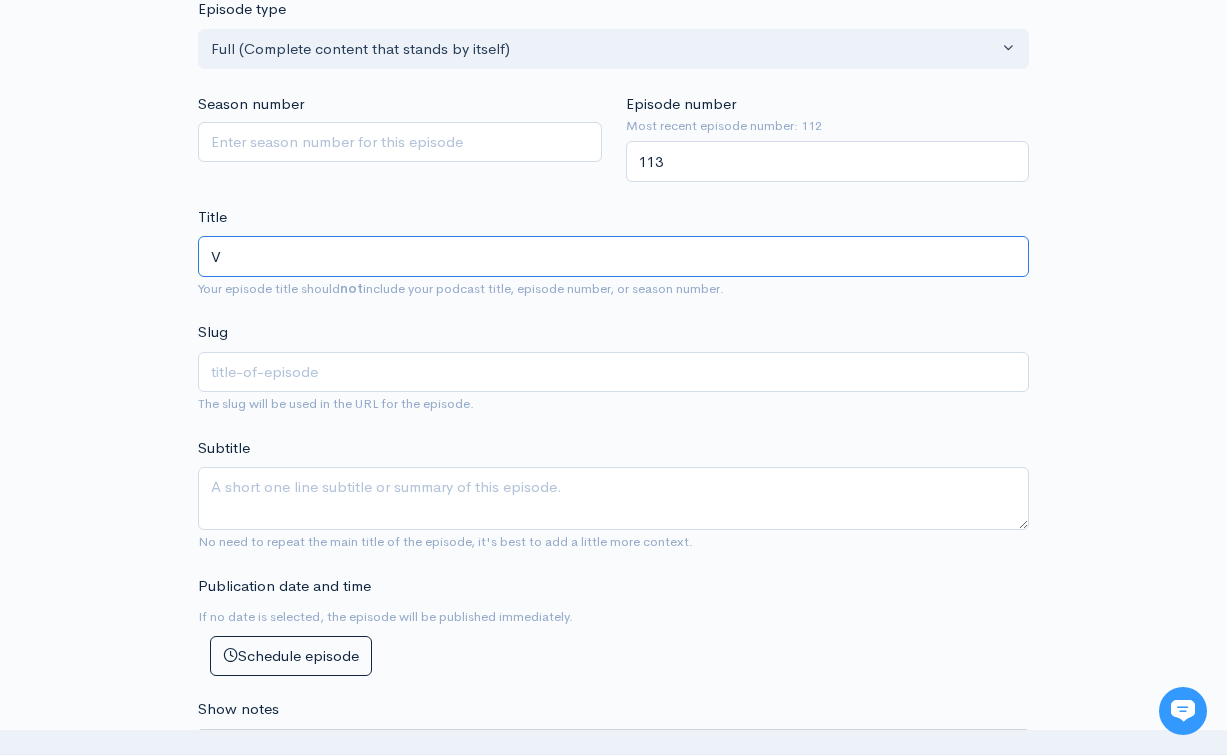 type on "v" 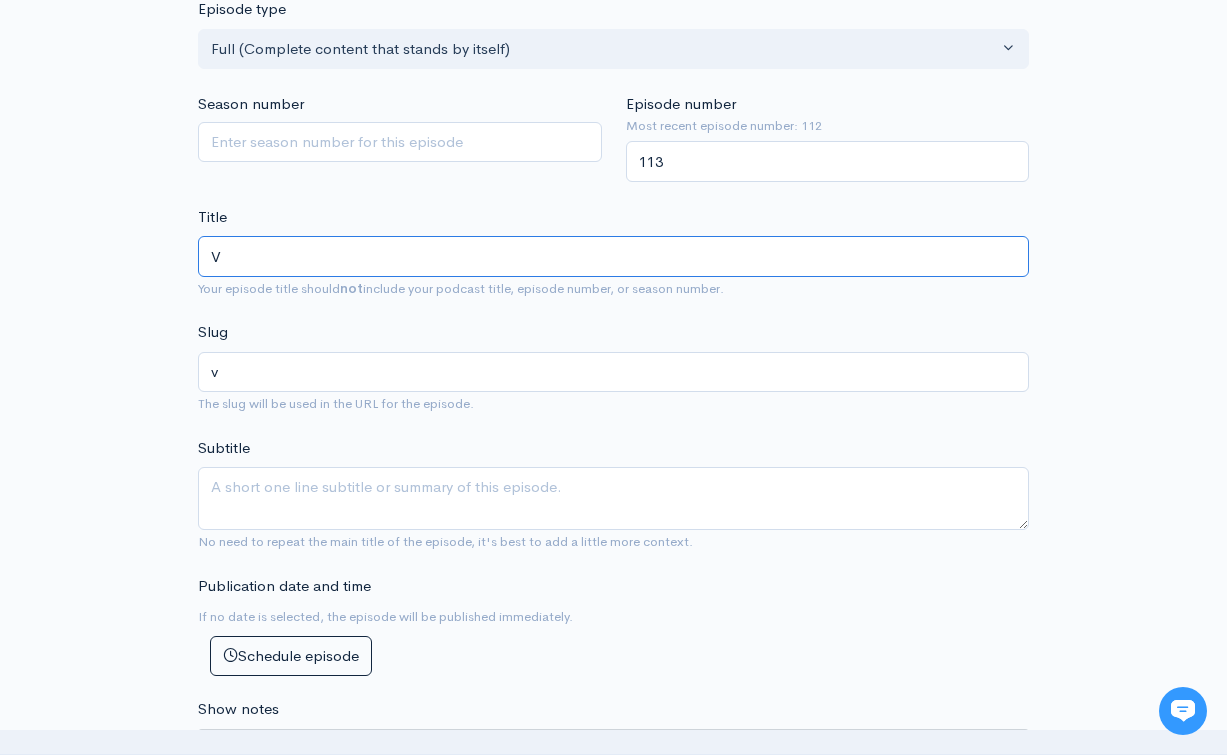 type on "Vi" 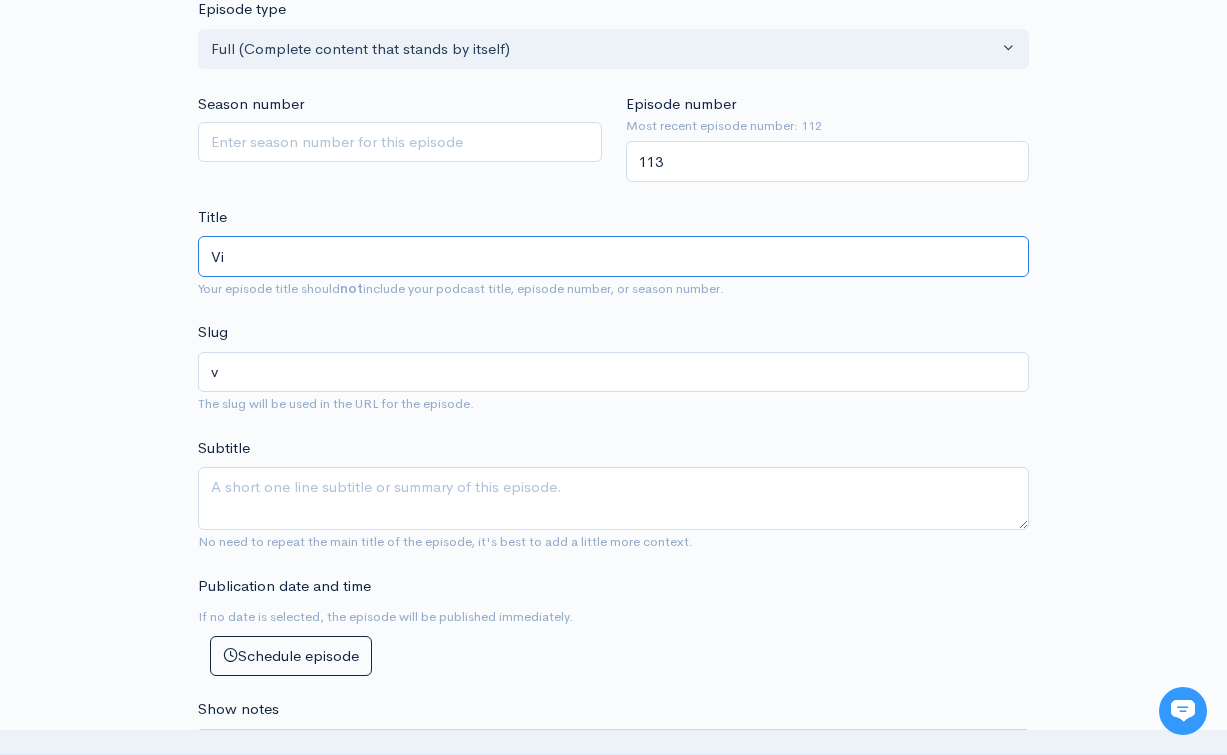 type on "vi" 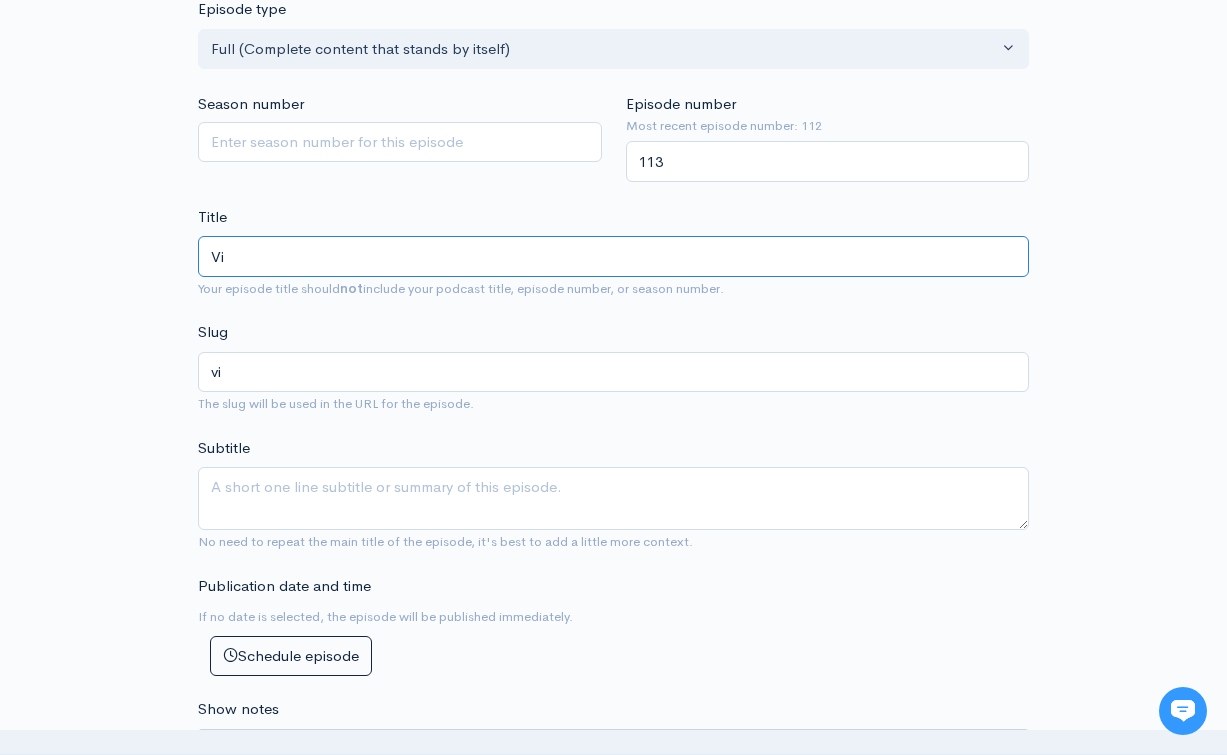 type on "Vik" 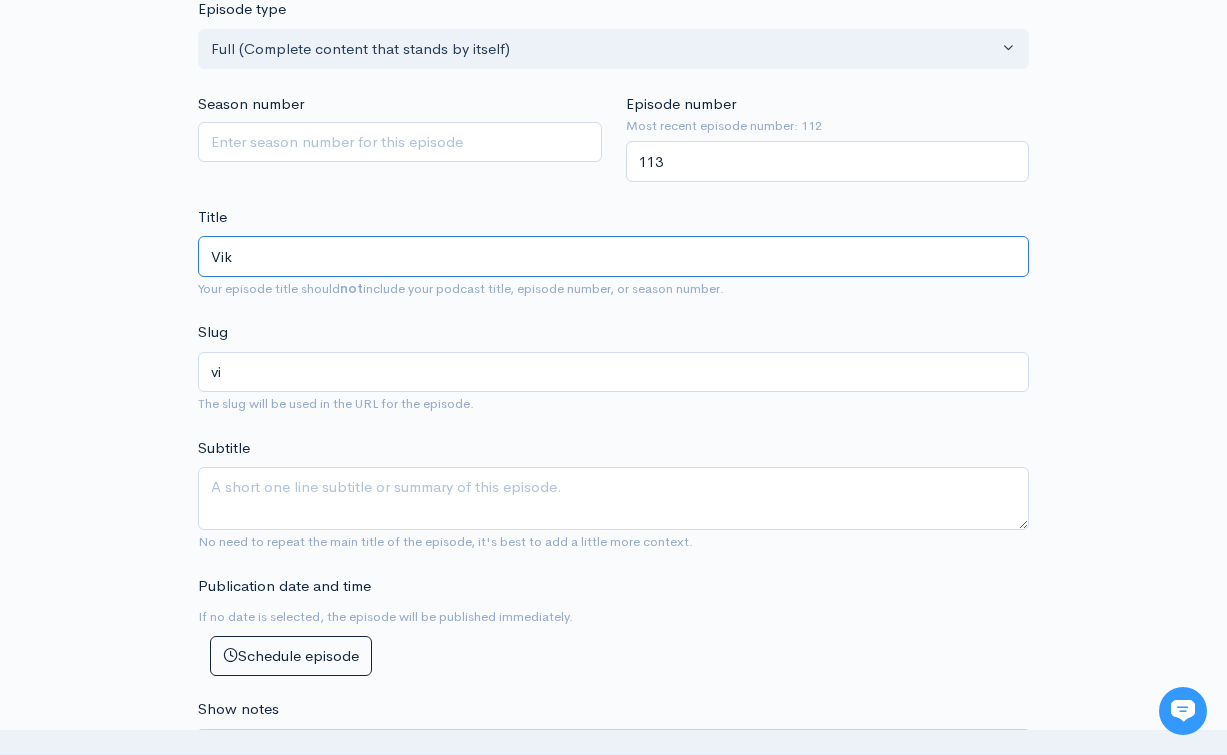 type on "vik" 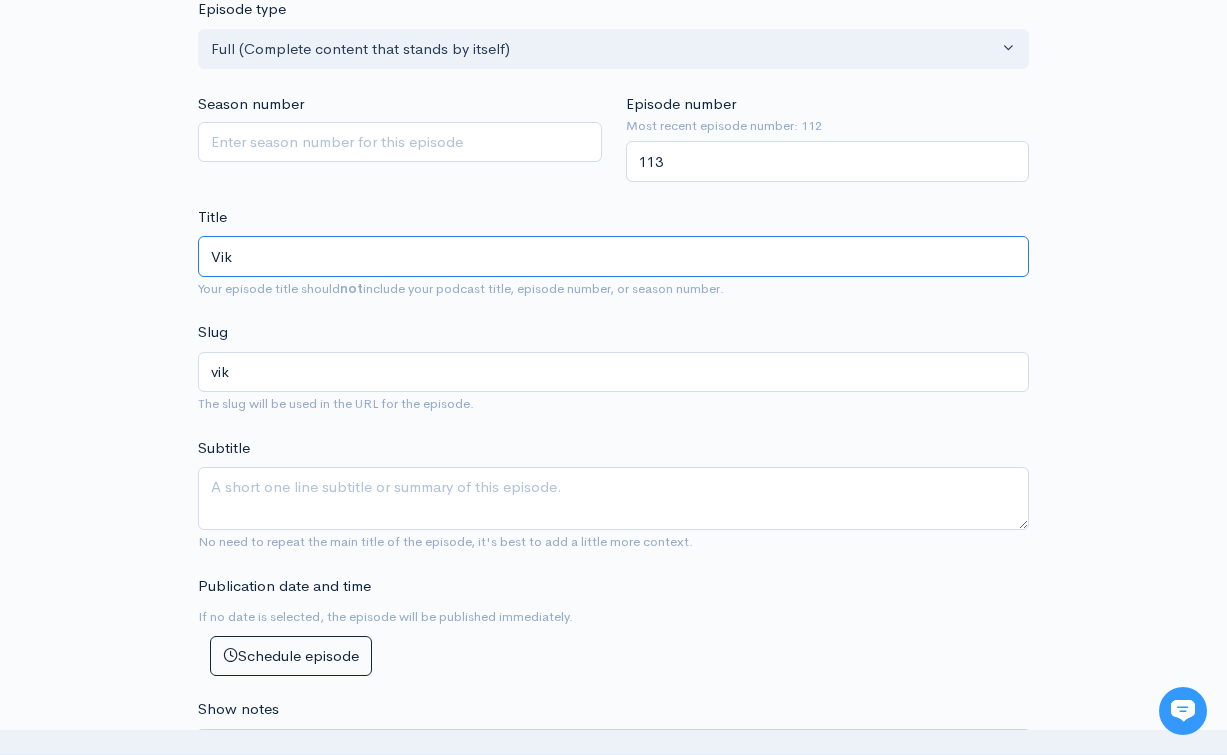 type on "Vikt" 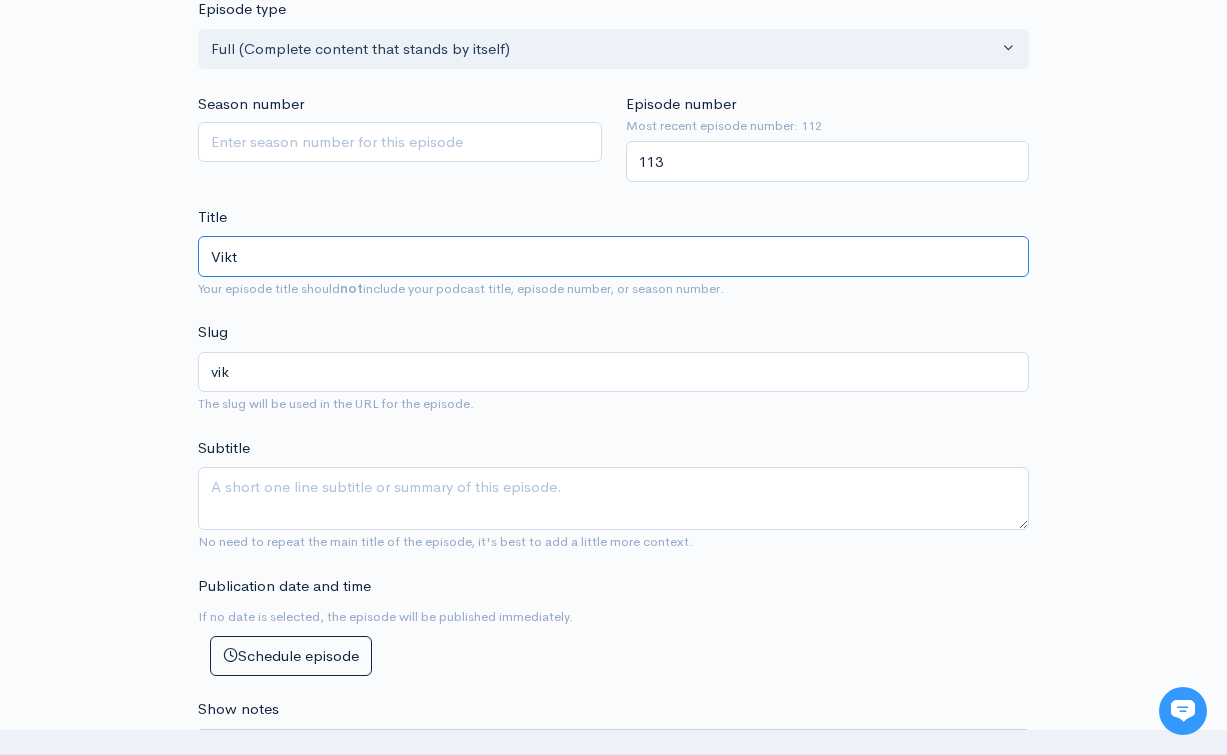 type on "vikt" 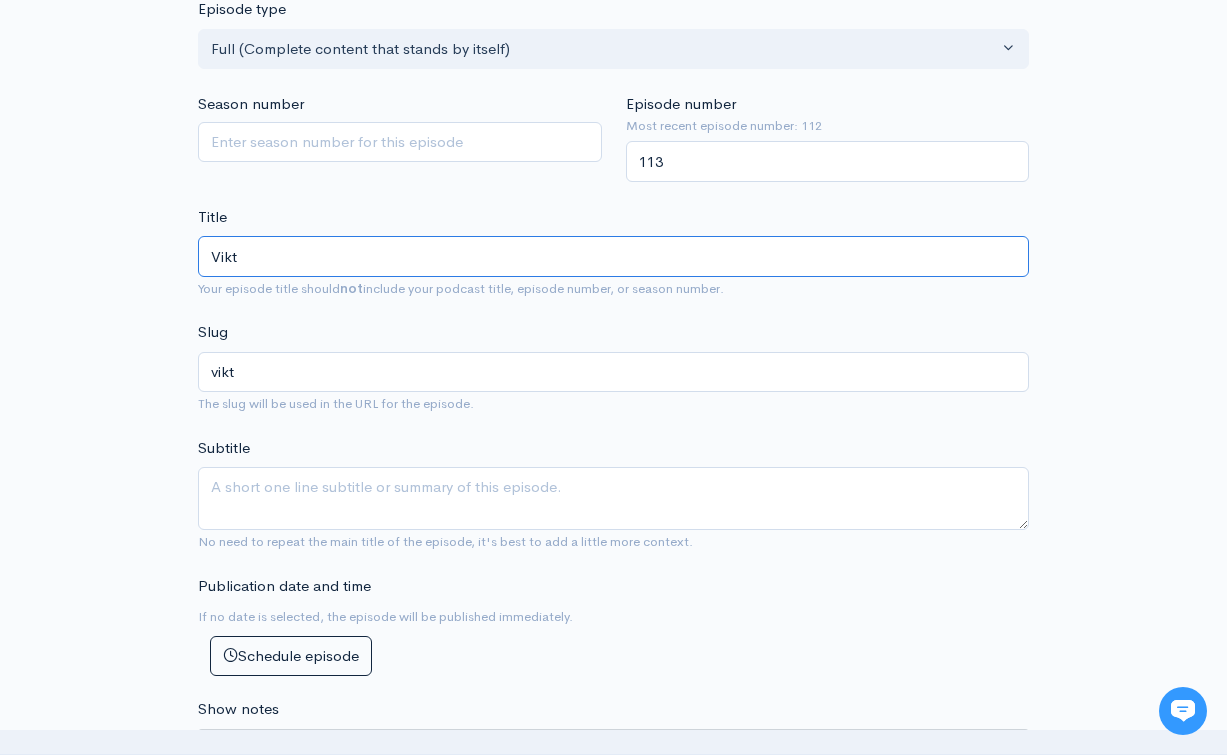 type on "Vikto" 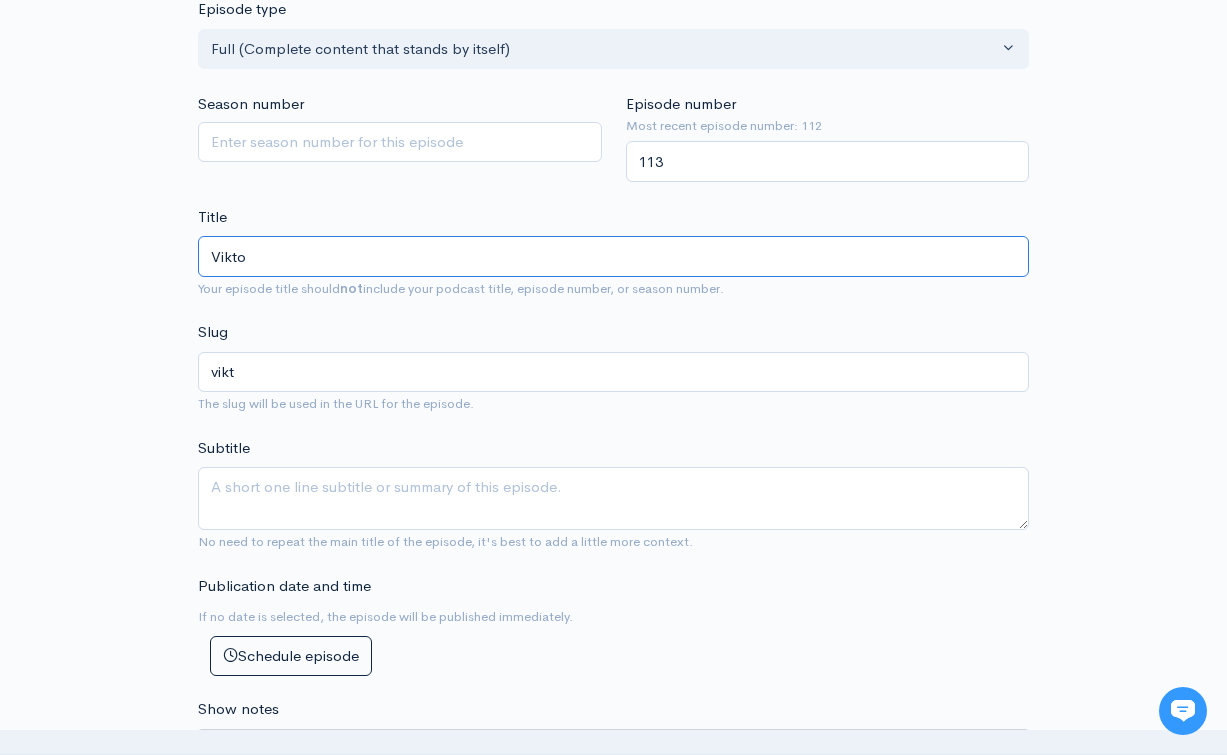 type on "vikto" 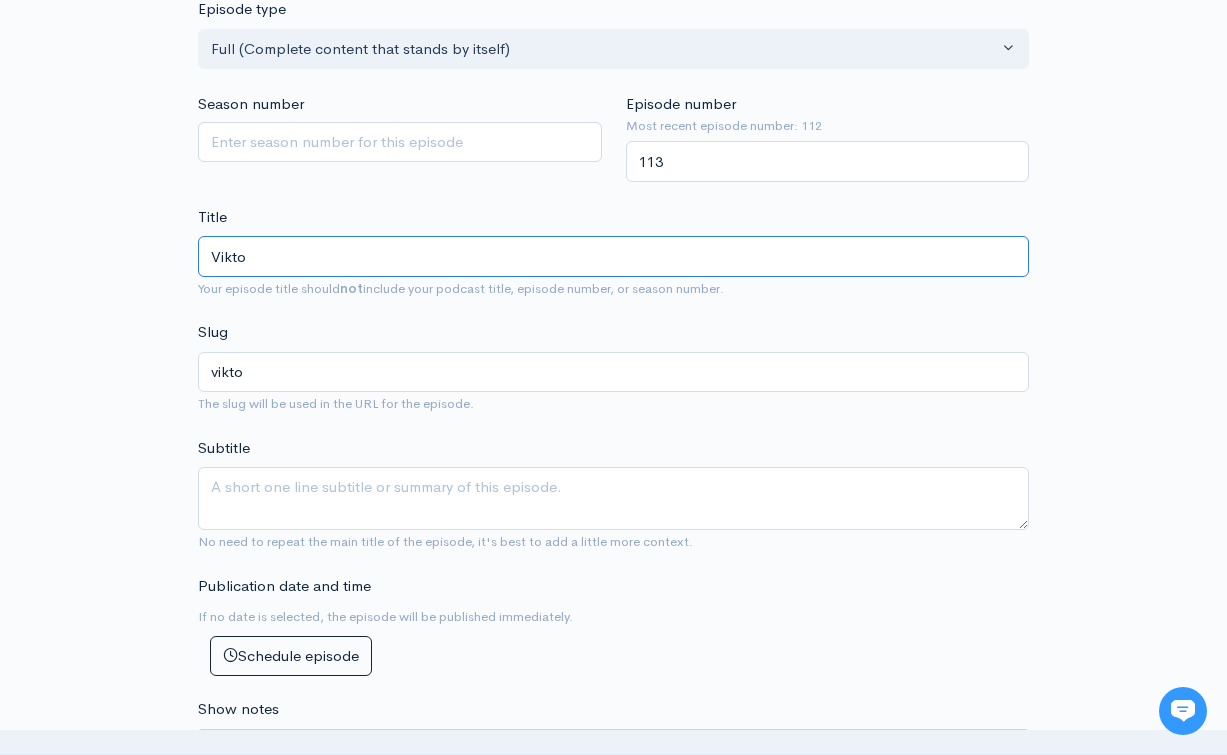 type on "[PERSON_NAME]" 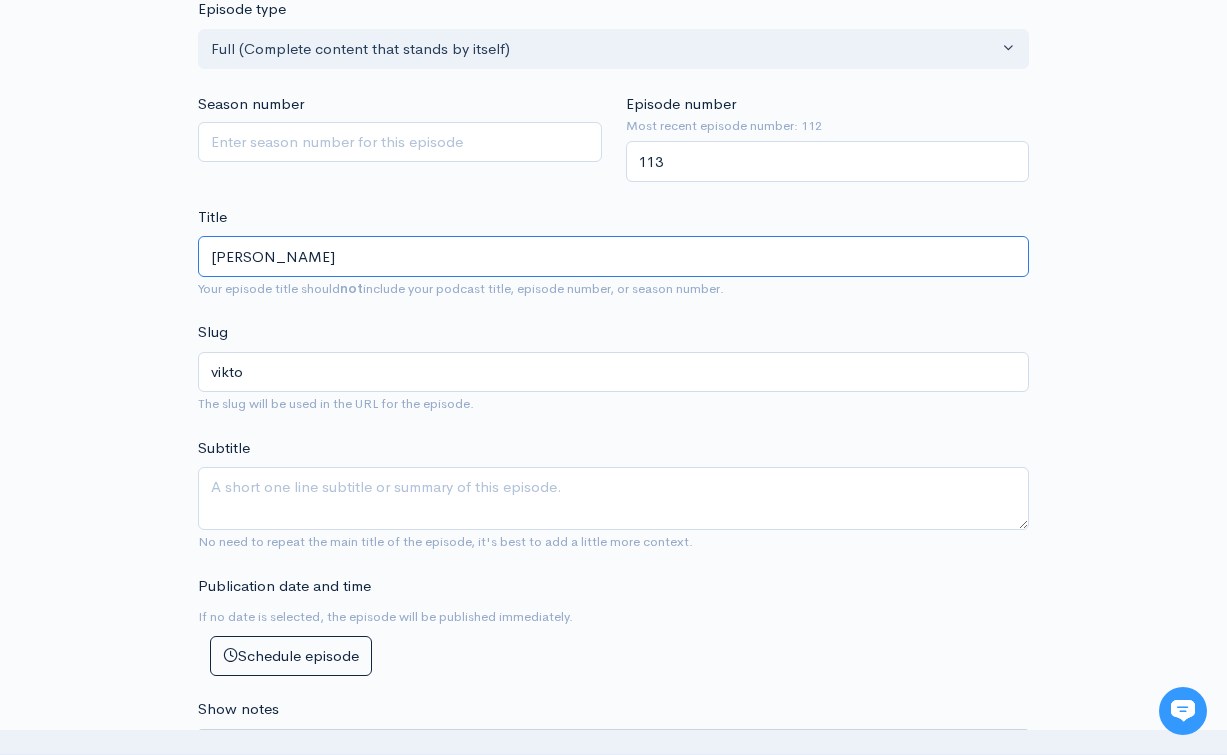 type on "[PERSON_NAME]" 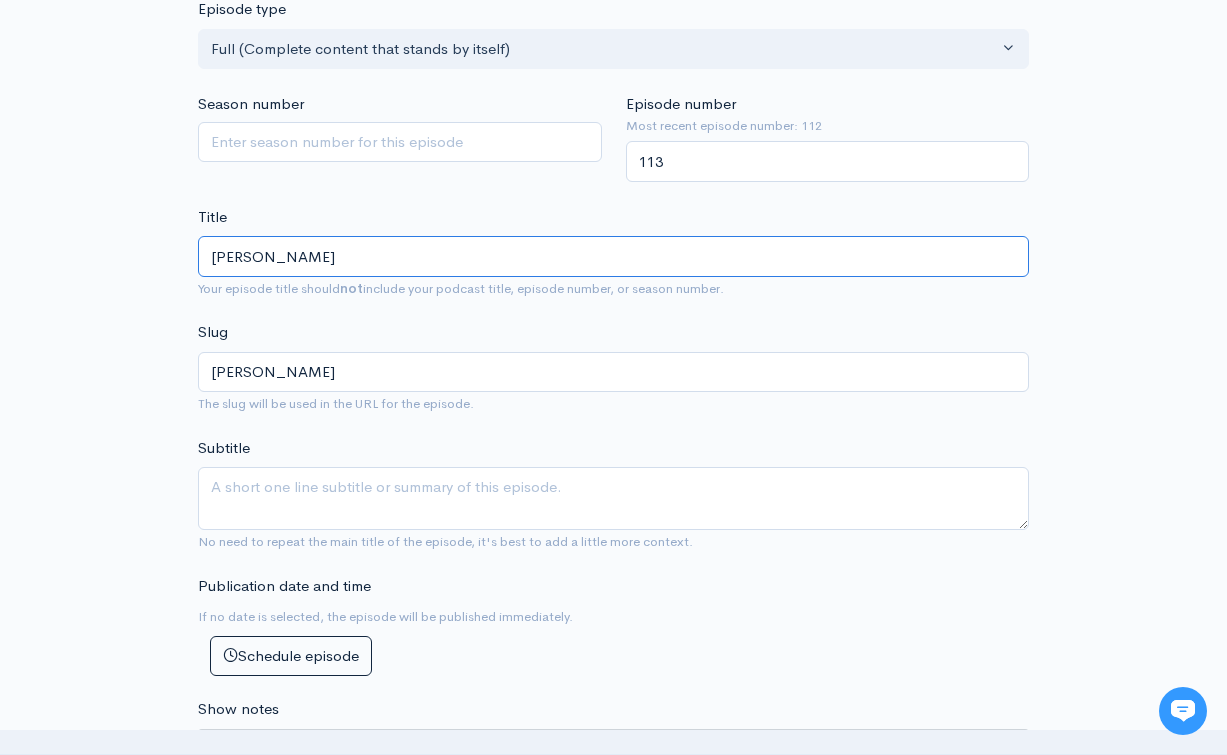 type on "[PERSON_NAME]" 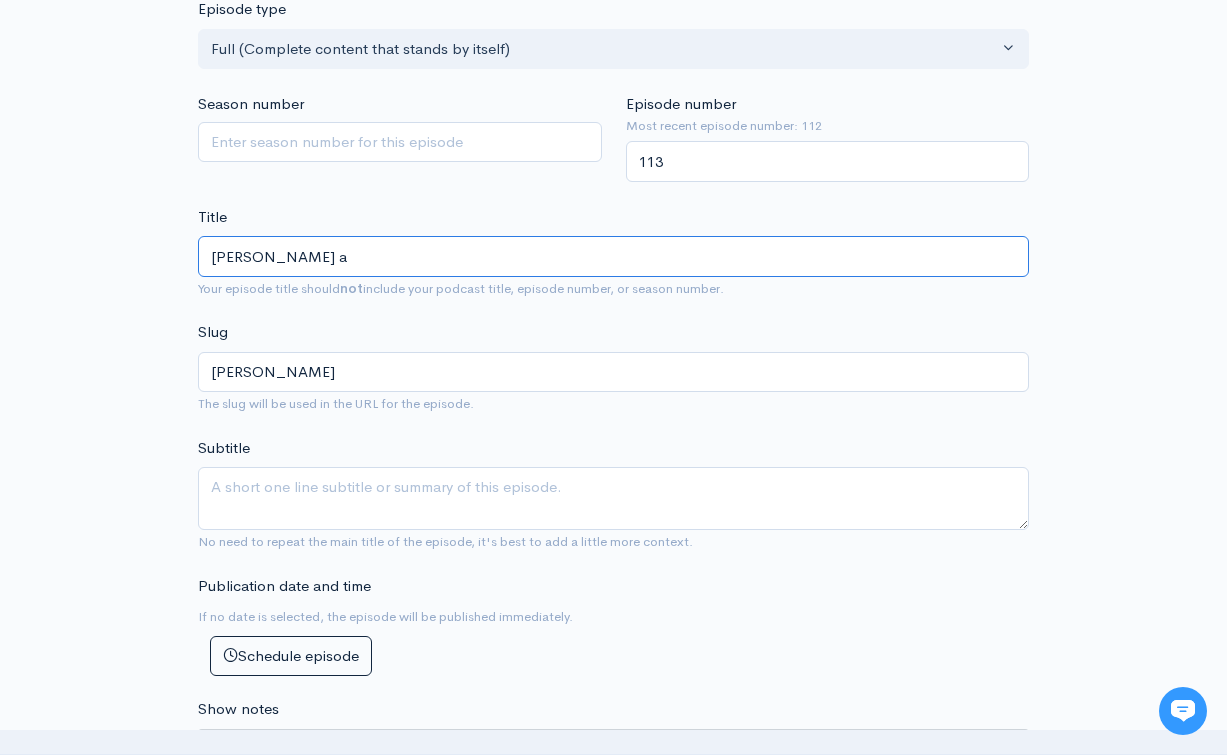 type on "[PERSON_NAME]-g-a" 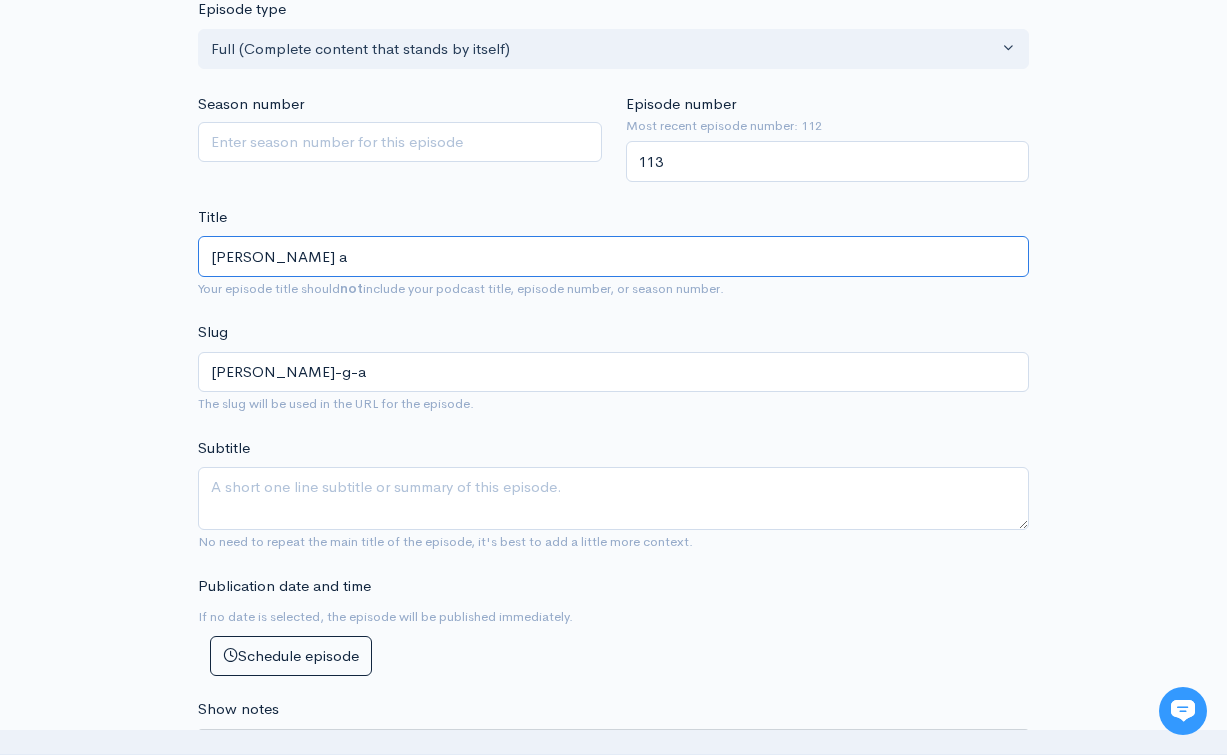 type on "[PERSON_NAME] an" 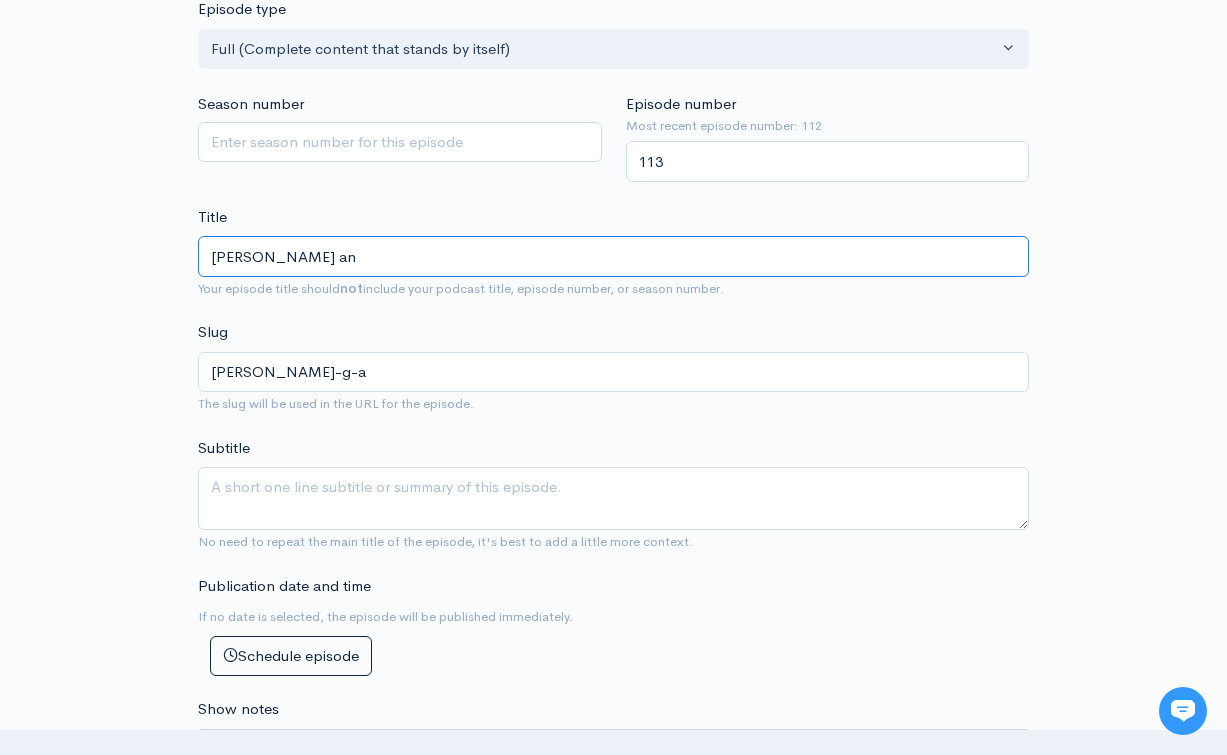 type on "[PERSON_NAME]-g-an" 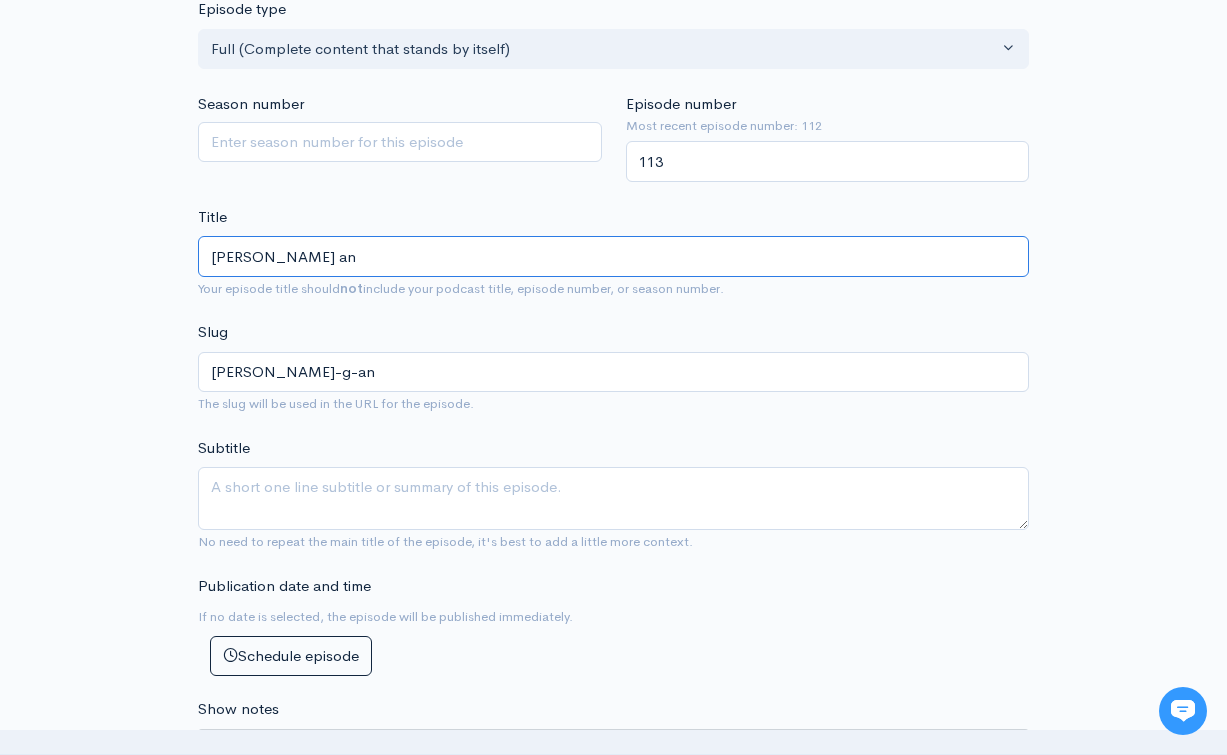 type on "[PERSON_NAME] and" 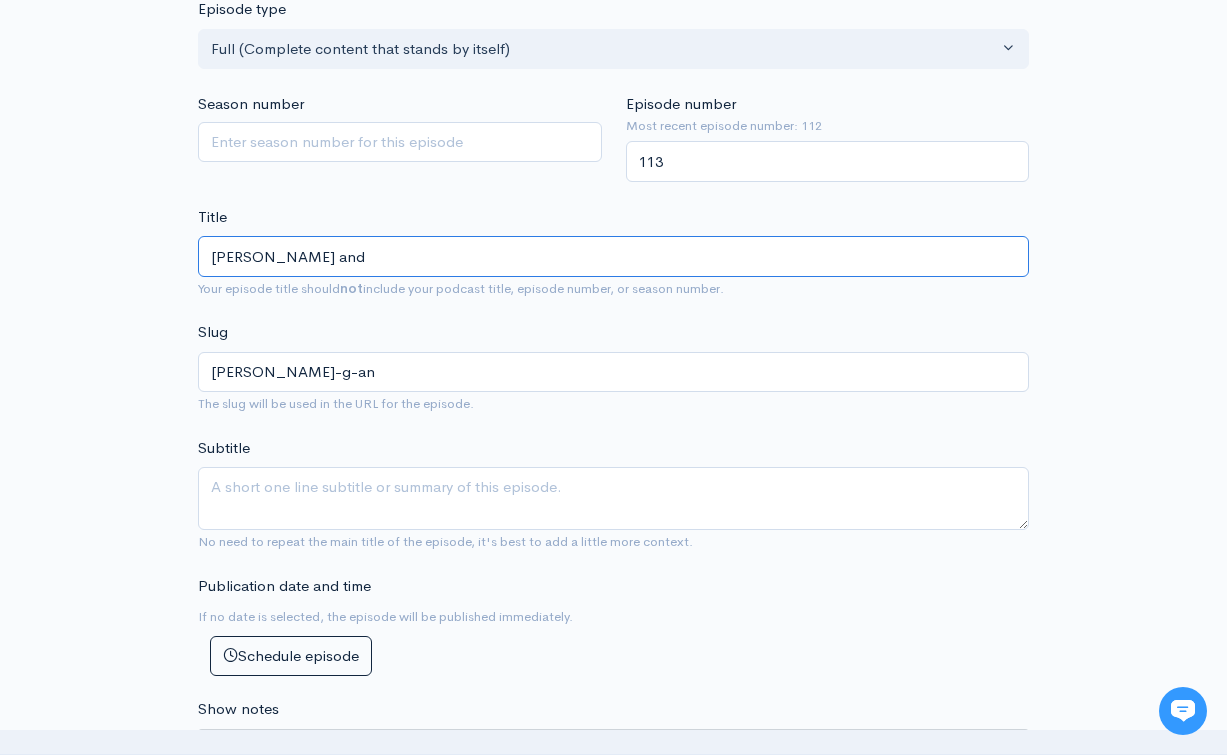 type on "[PERSON_NAME]-and" 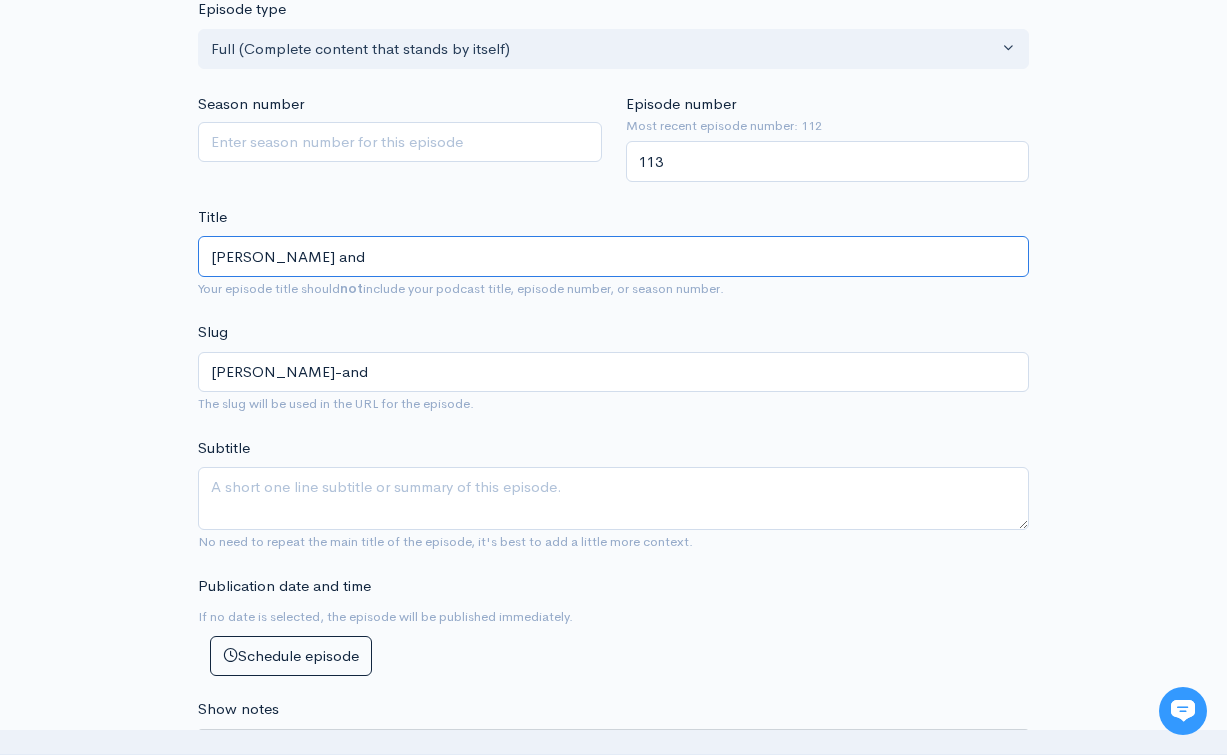 type on "[PERSON_NAME] and T" 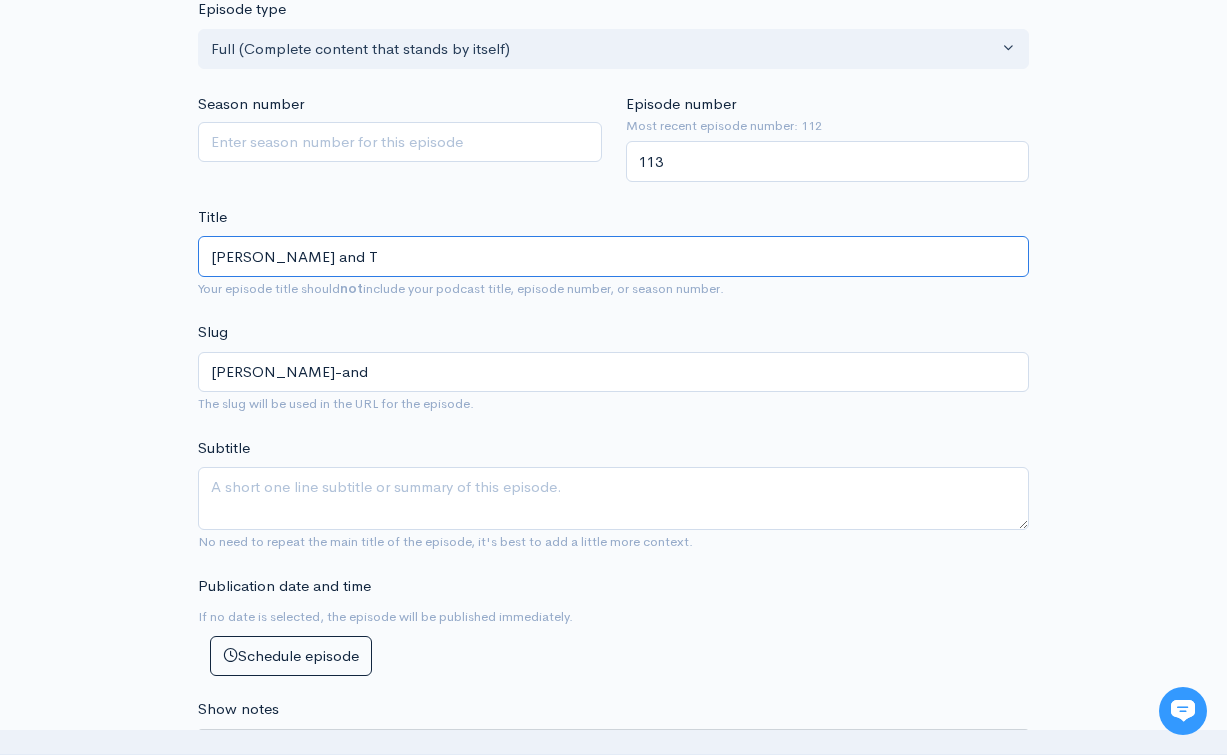 type on "[PERSON_NAME]-and-t" 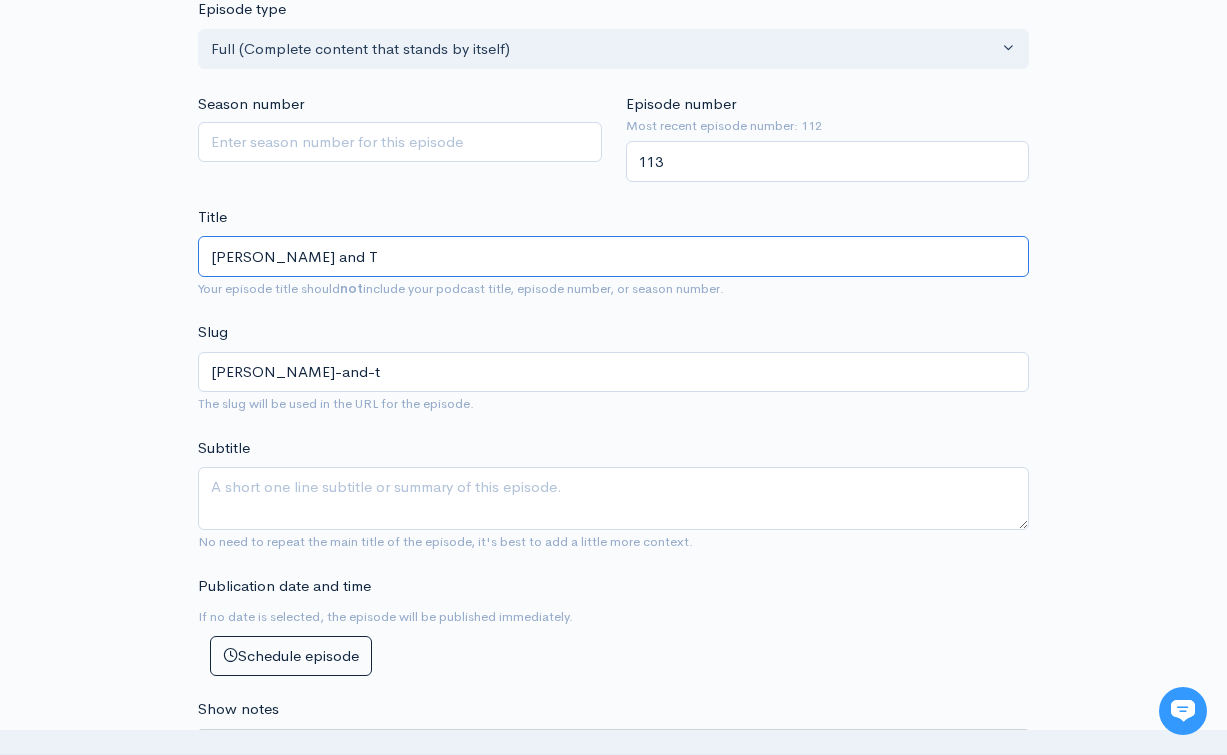 type on "[PERSON_NAME] and Th" 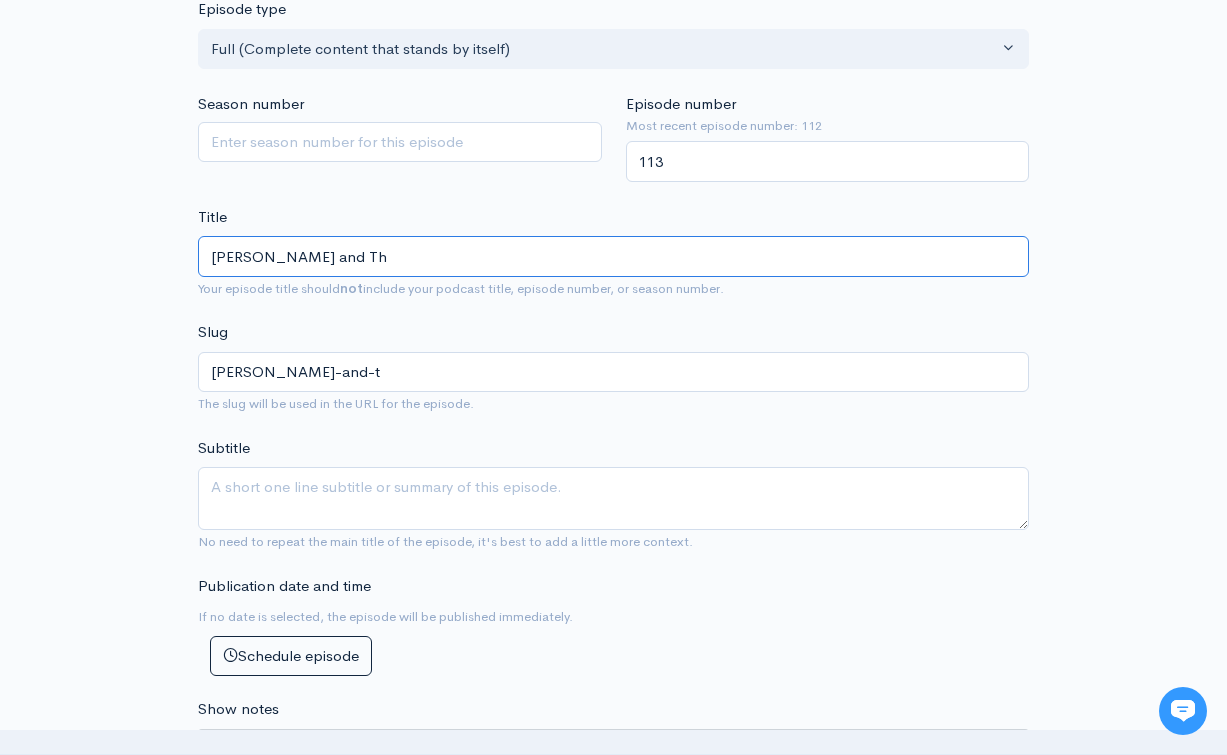 type on "[PERSON_NAME]-and-th" 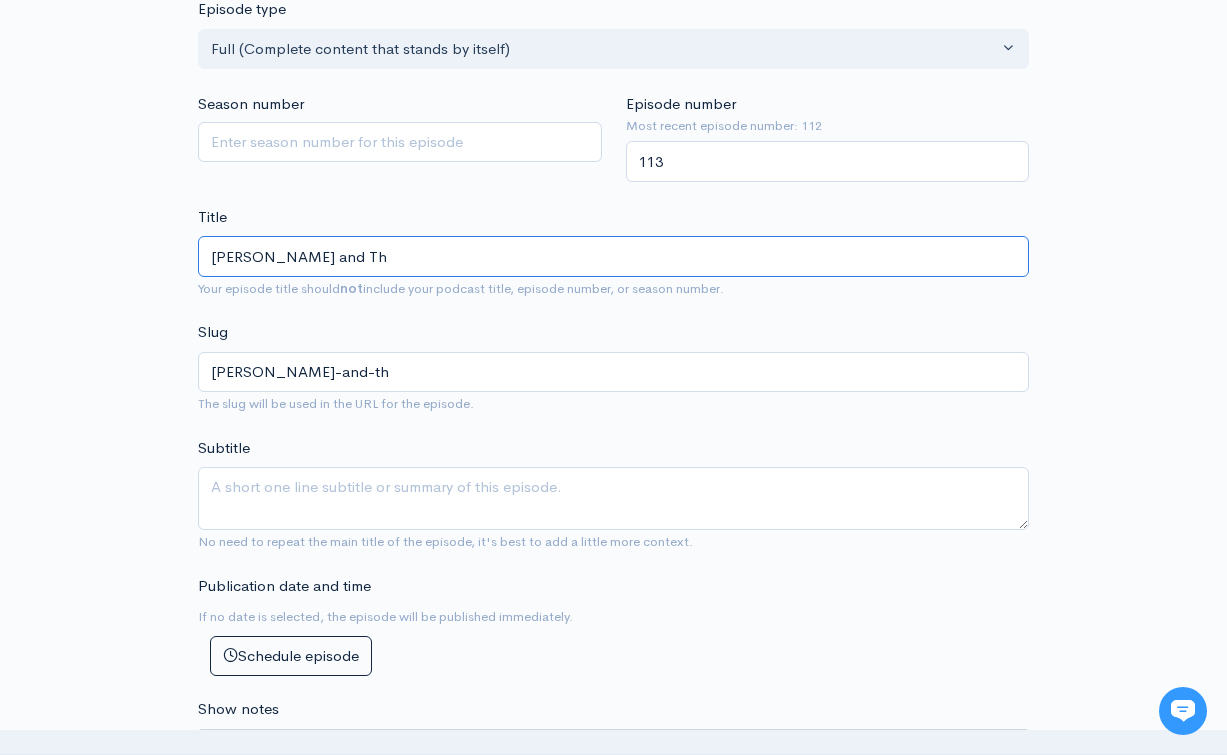 type on "[PERSON_NAME] and The" 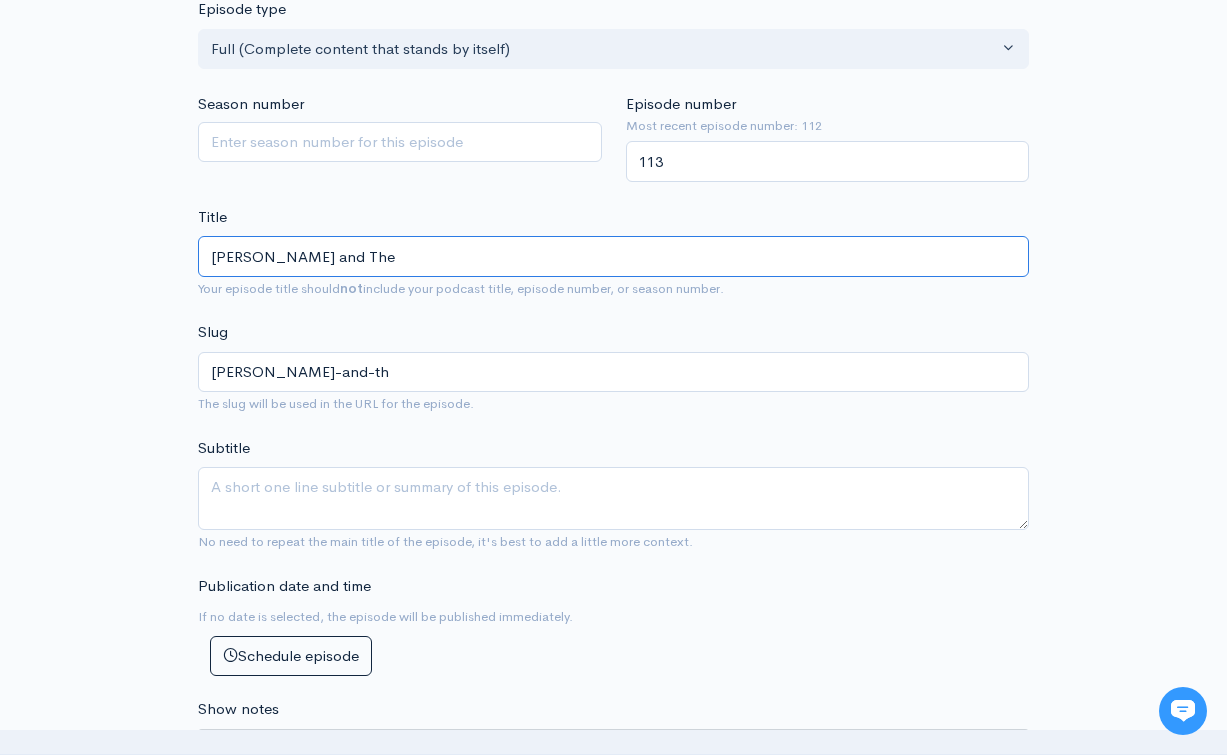 type on "[PERSON_NAME]-and-the" 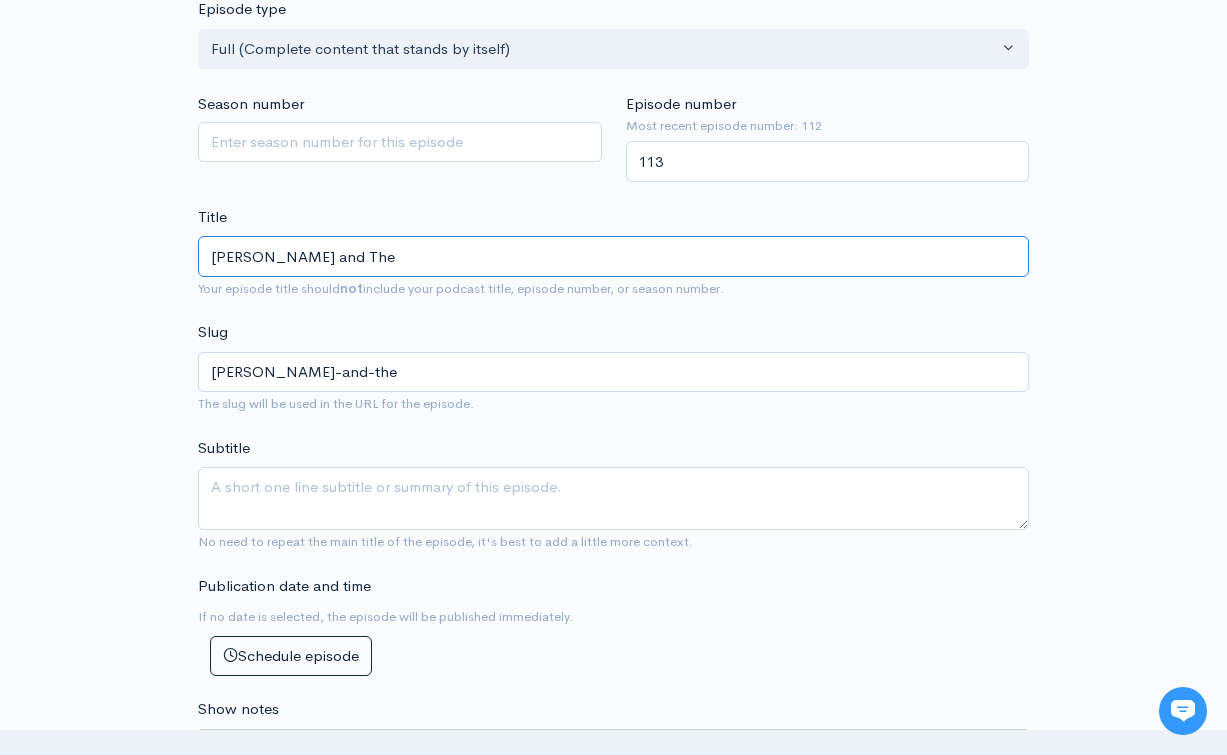 type on "[PERSON_NAME] and The G" 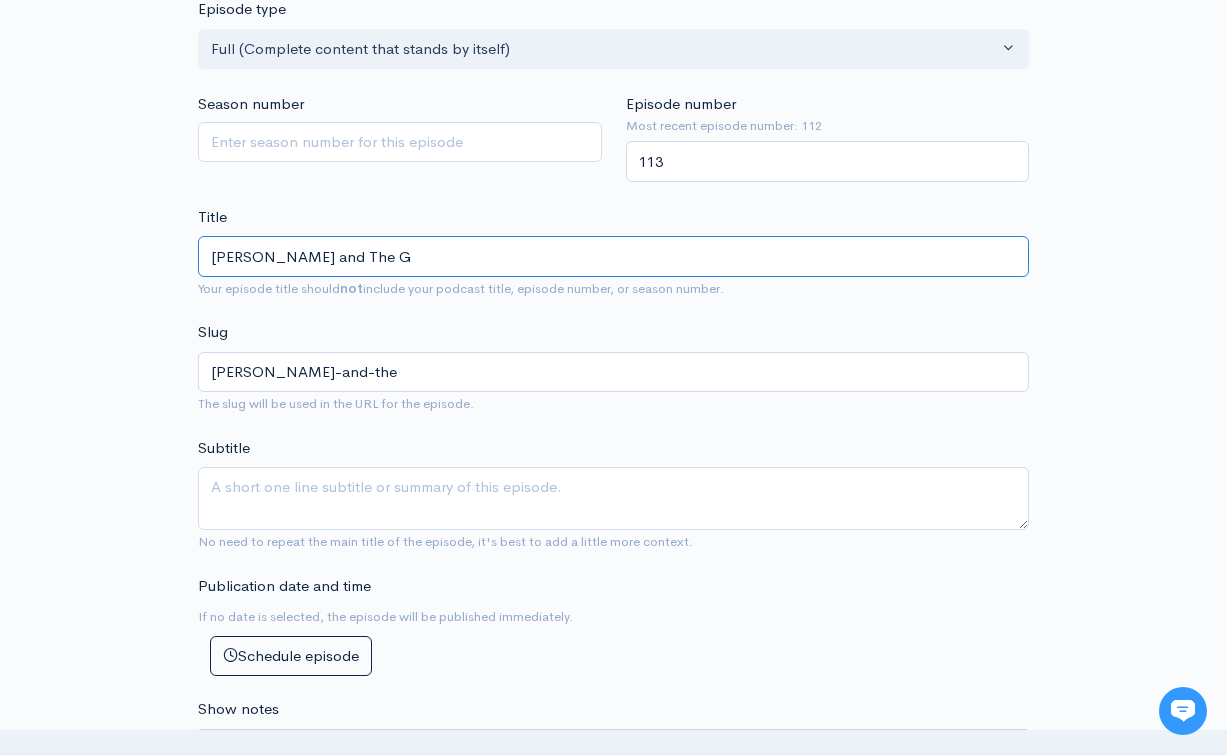 type on "[PERSON_NAME]-and-the-g" 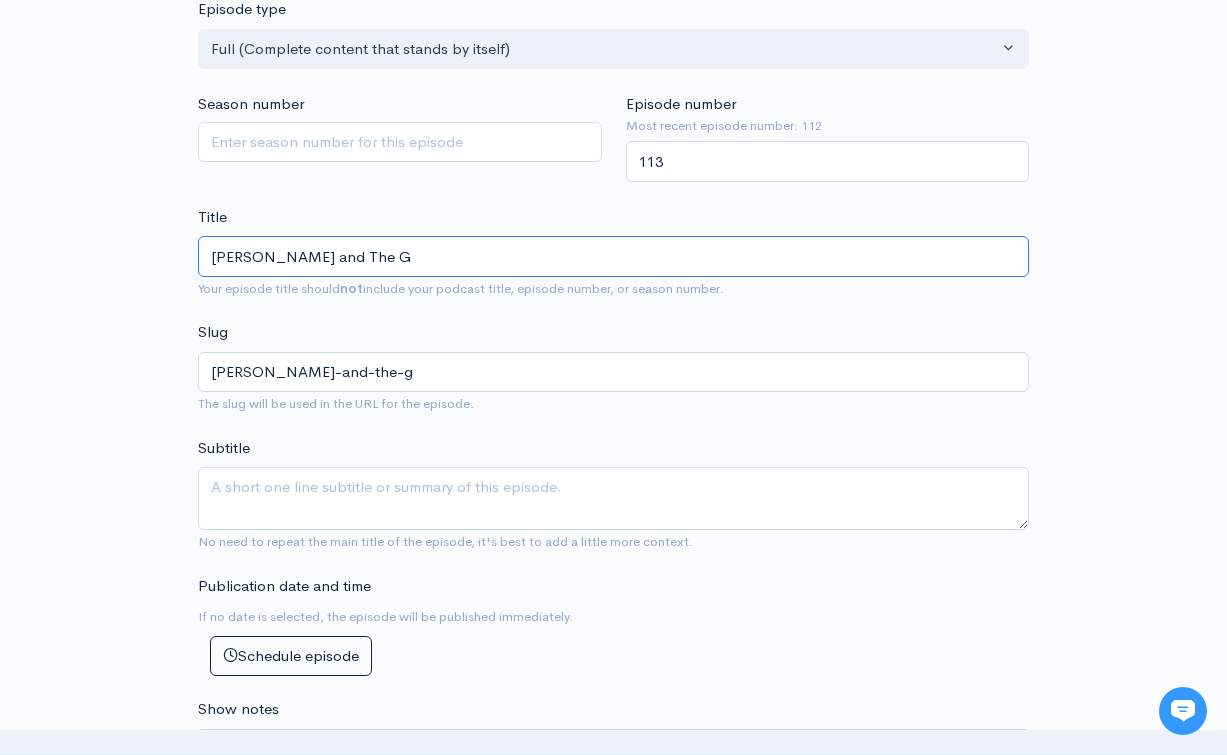 type on "[PERSON_NAME] and The Ga" 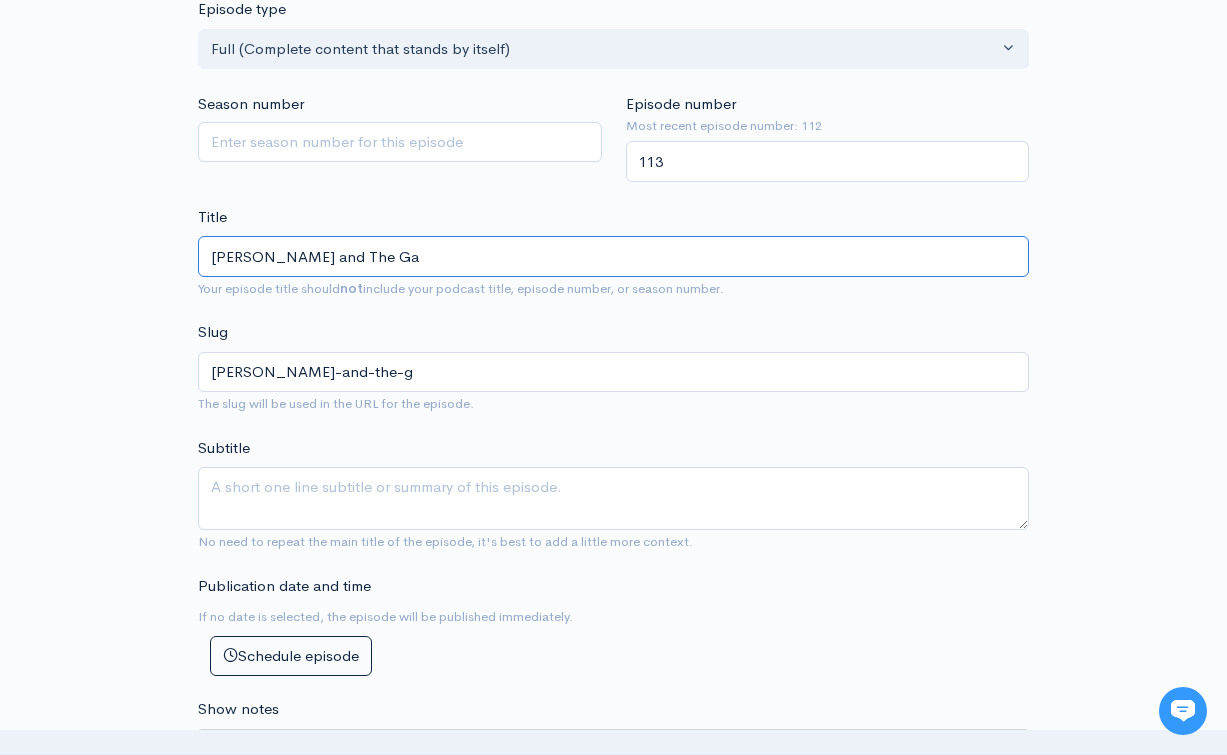 type on "[PERSON_NAME]-and-the-ga" 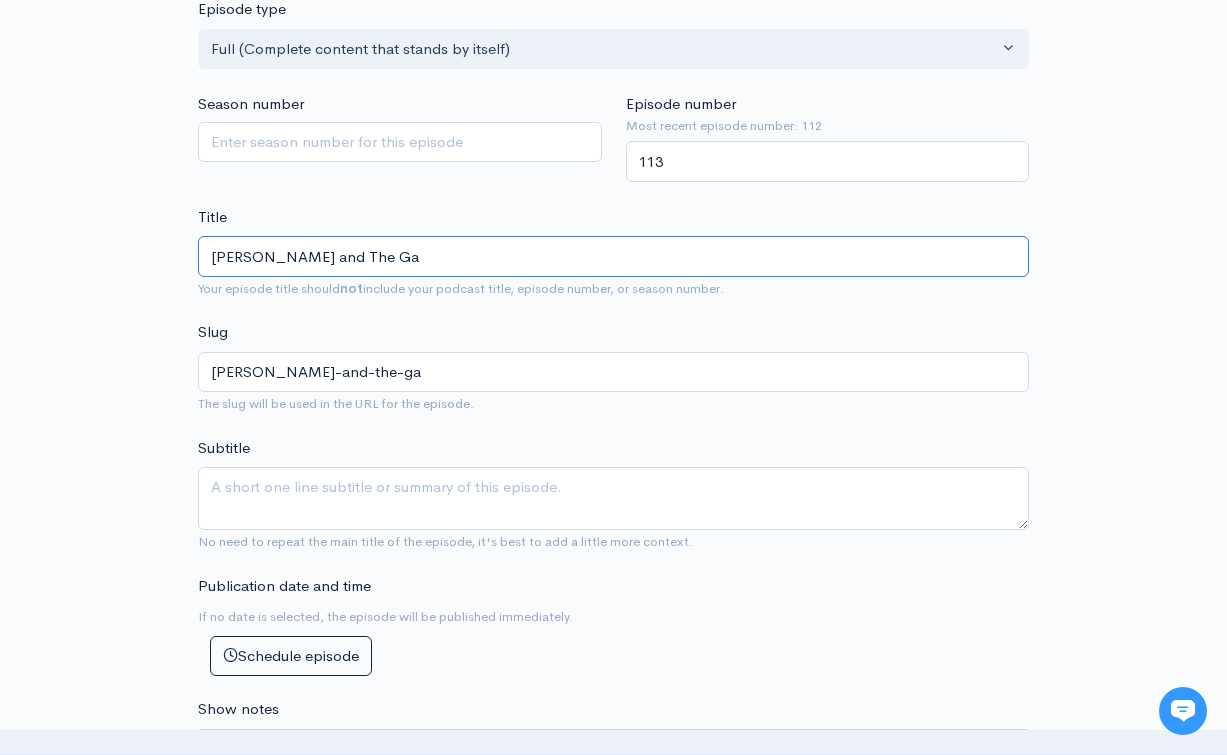 type on "[PERSON_NAME] and The Gan" 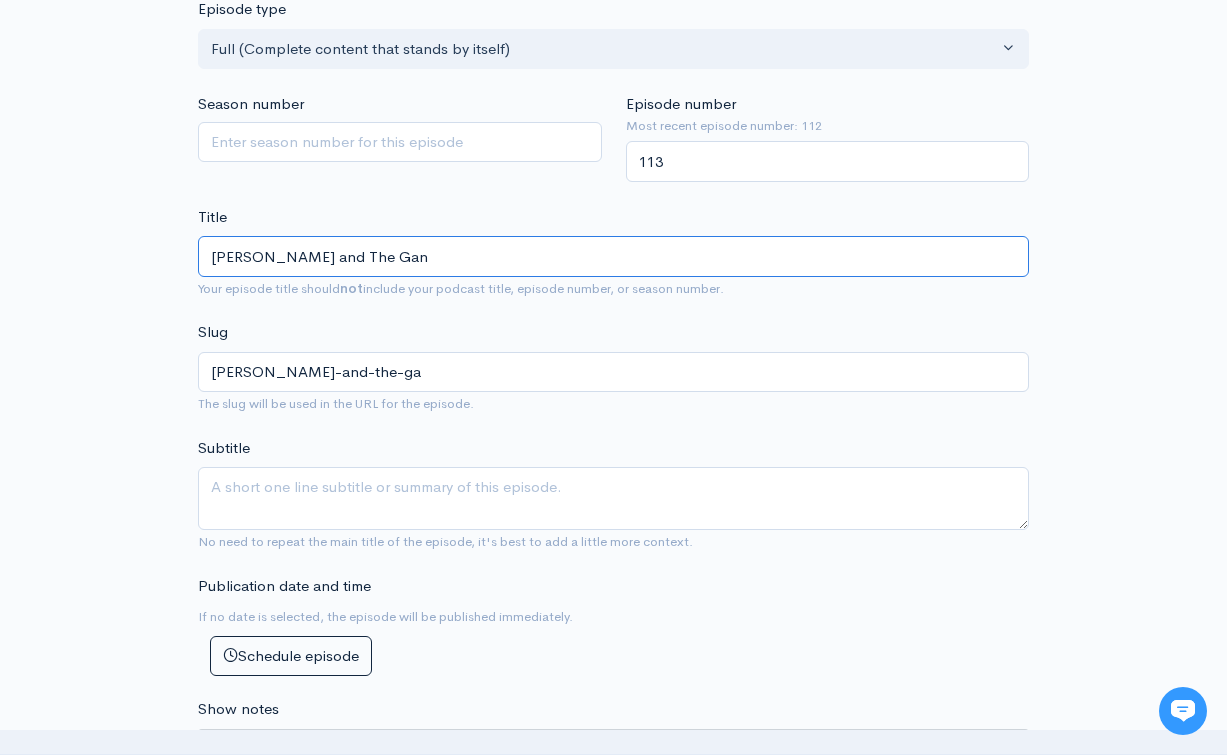 type on "[PERSON_NAME]-and-the-gan" 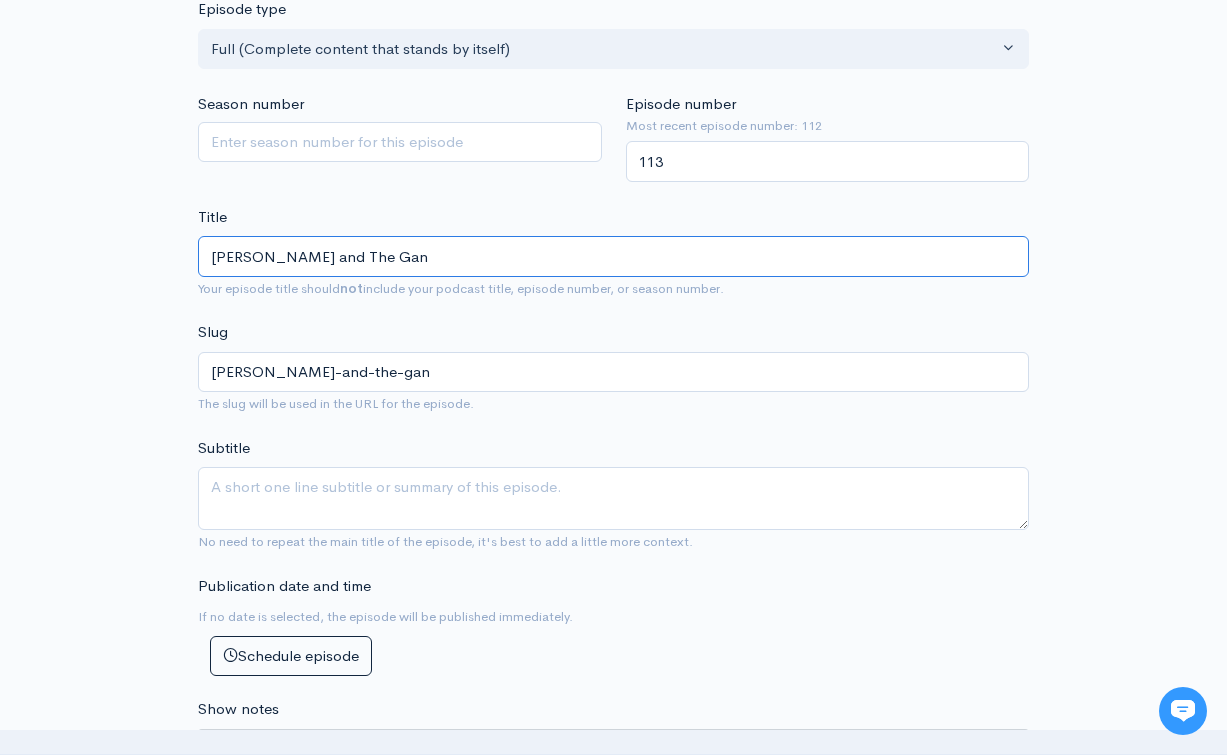 type on "[PERSON_NAME] and The Gang" 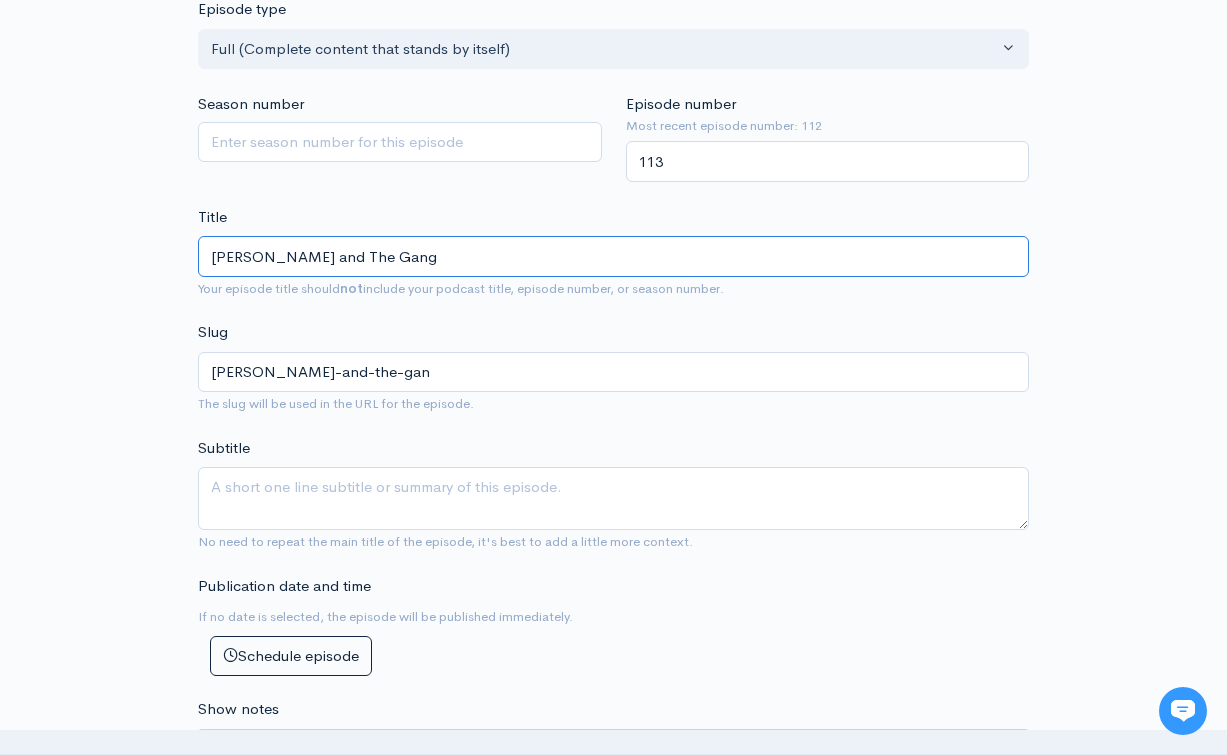 type on "[PERSON_NAME]-and-the-gang" 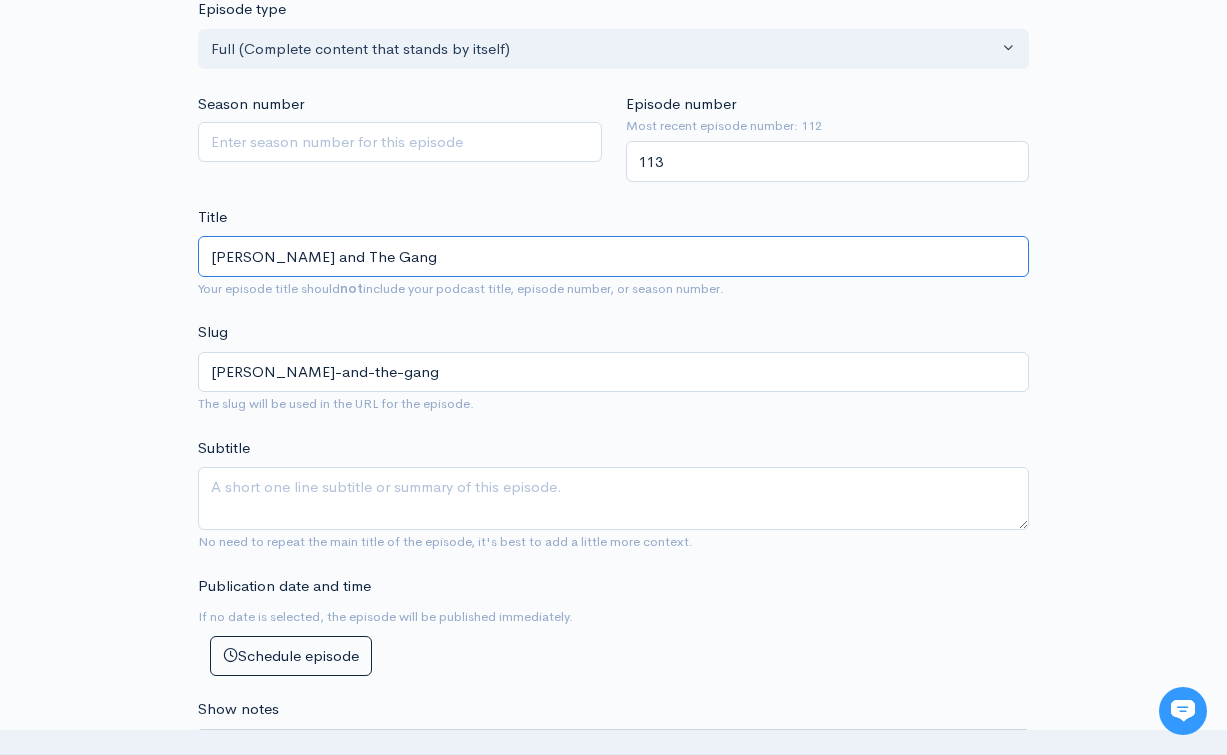 type on "[PERSON_NAME] and The Gang" 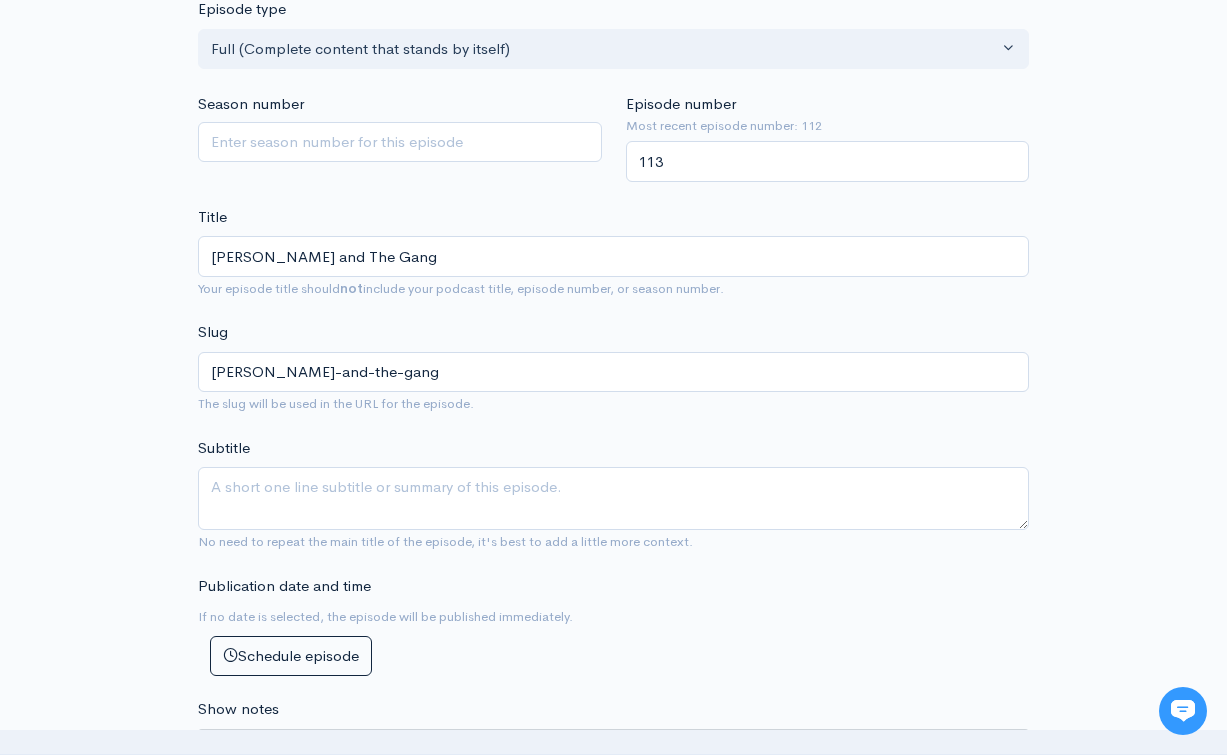 click on "No need to repeat the main title of the episode, it's best to add a little more context." at bounding box center (445, 541) 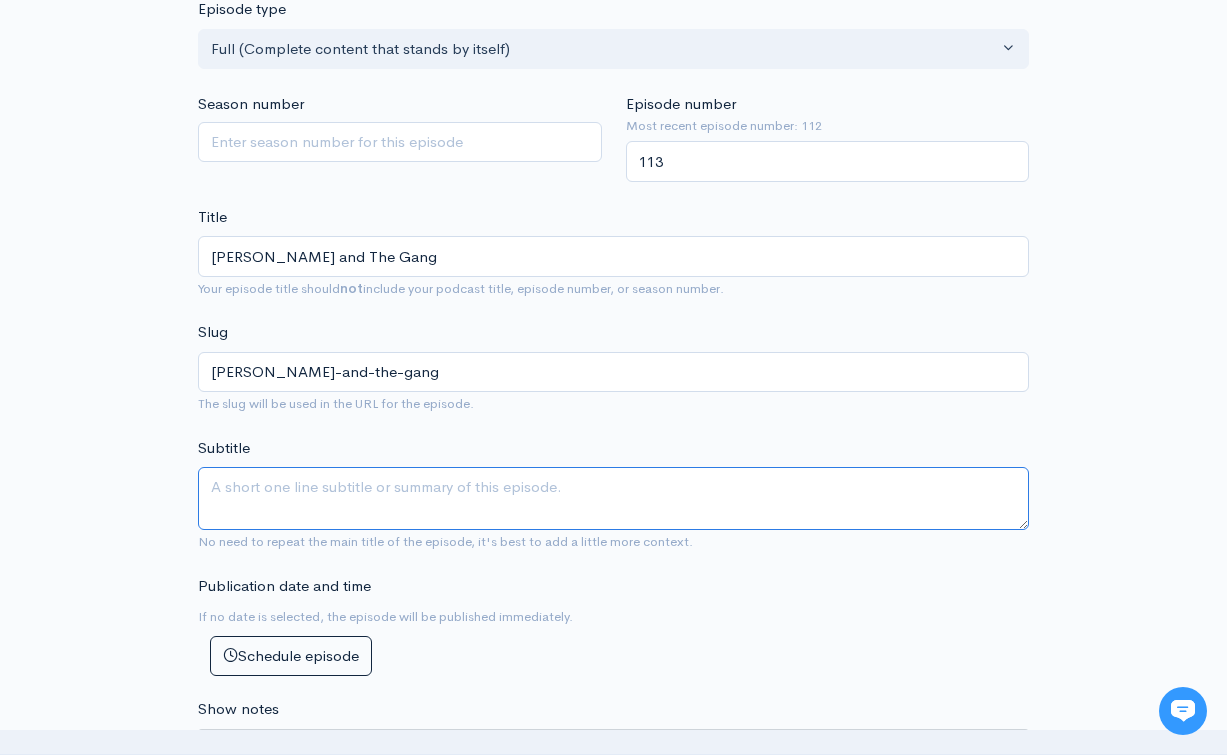 click on "Subtitle" at bounding box center (613, 498) 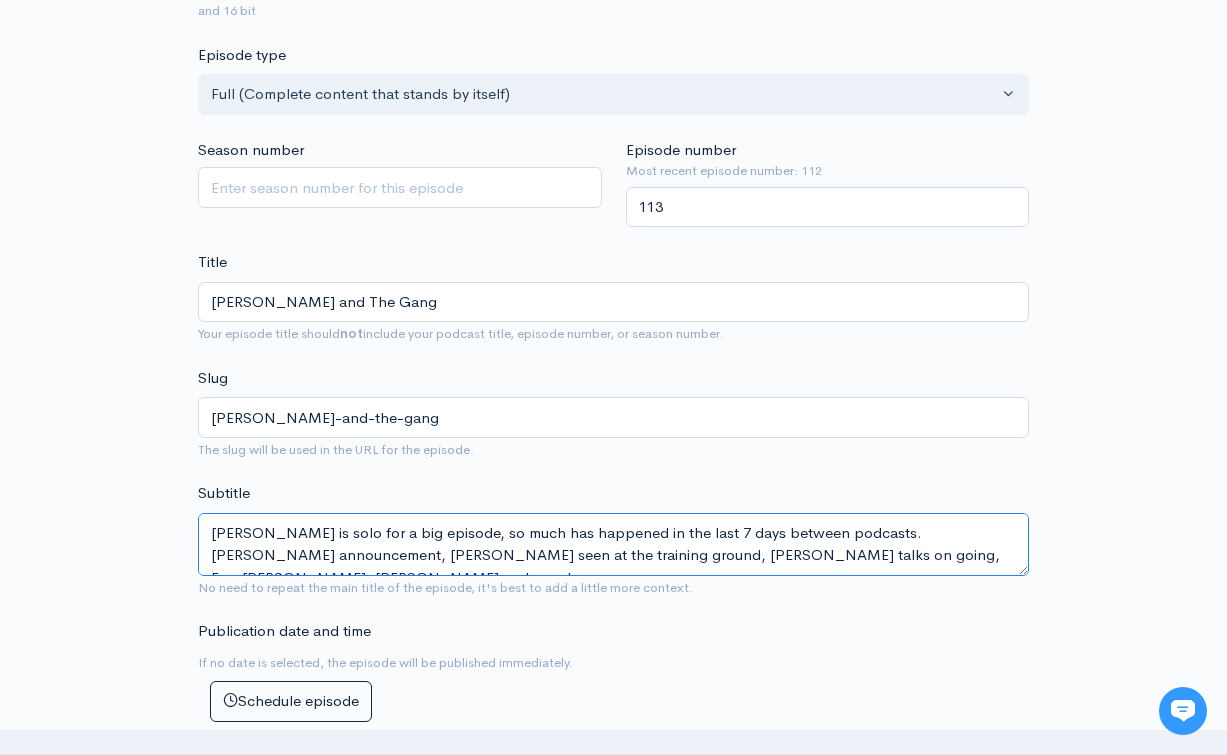 type on "[PERSON_NAME] is solo for a big episode, so much has happened in the last 7 days between podcasts. [PERSON_NAME] announcement, [PERSON_NAME] seen at the training ground, [PERSON_NAME] talks on going, Eze, [PERSON_NAME], [PERSON_NAME] and more!" 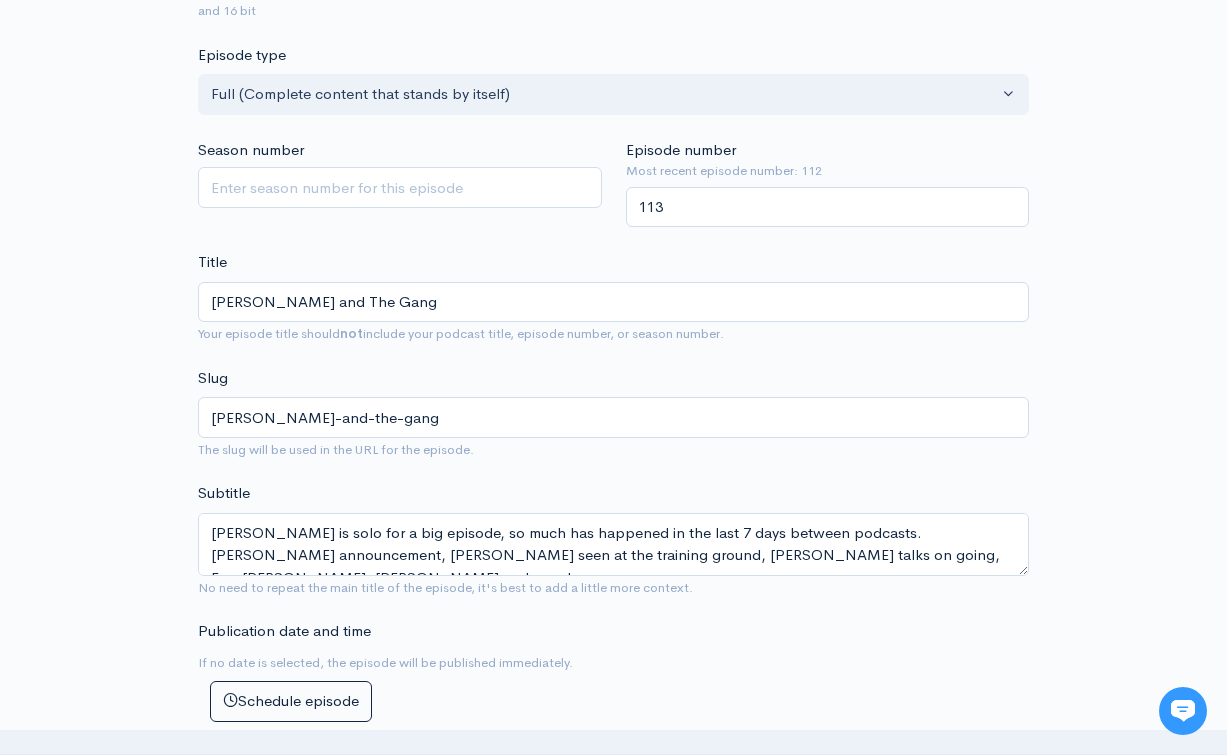click on "Publication date and time   If no date is selected, the episode will be published immediately.    Schedule episode
×   Get the episode scheduler     Schedule and queue episodes to publish at later date    Going on holidays? Need to time your release for a certain timezone or social media
post? Take control of your release schedule and queue up multiple episodes to
be published at a later date     Monthly   Yearly (Save 10%)
Professional
Professional
$   39   USD
/ month
Choose this plan   Shows 1 show (more can be added)   Episodes Unlimited episodes   Downloads Unlimited downloads   Contributors 5 contributors   Private podcasts   Publish to Apple Podcasts   Publish to Spotify   Publish to Youtube   Smart podcast player   Podcast website   Transcriptions: $0.2/min   Standard analytics   Advanced analytics   Google Analytics" at bounding box center (400, 671) 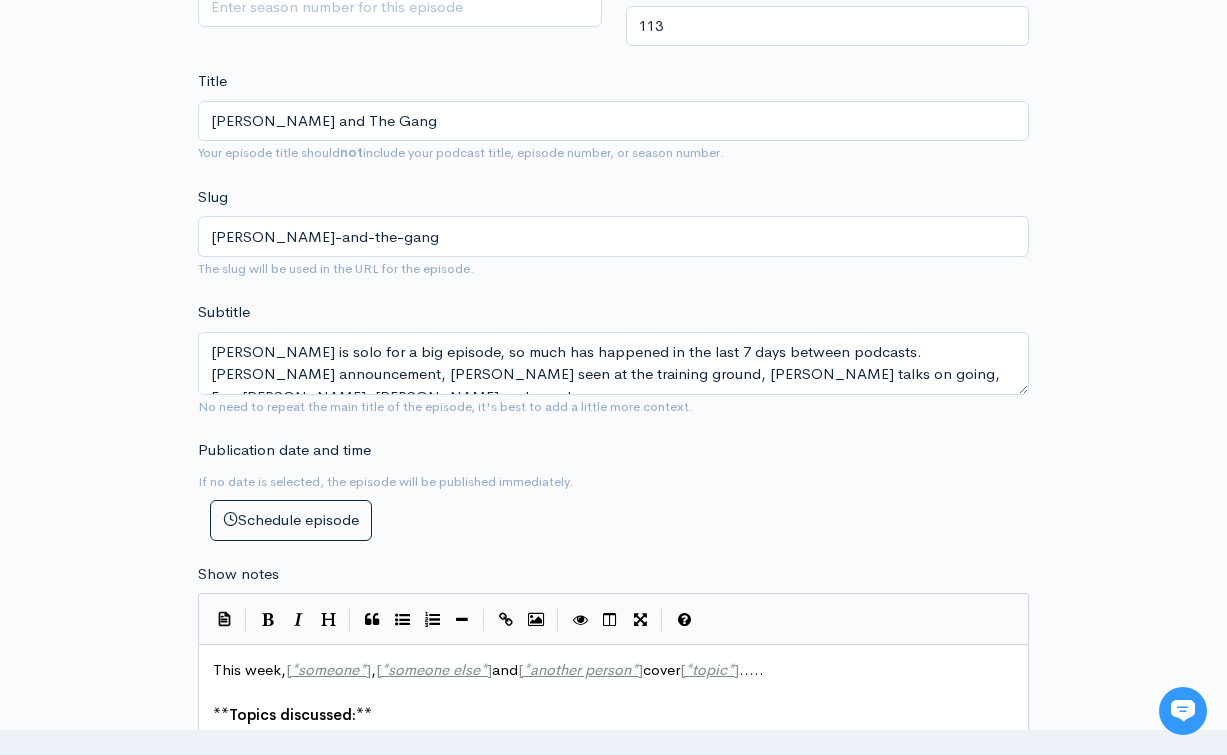 scroll, scrollTop: 645, scrollLeft: 0, axis: vertical 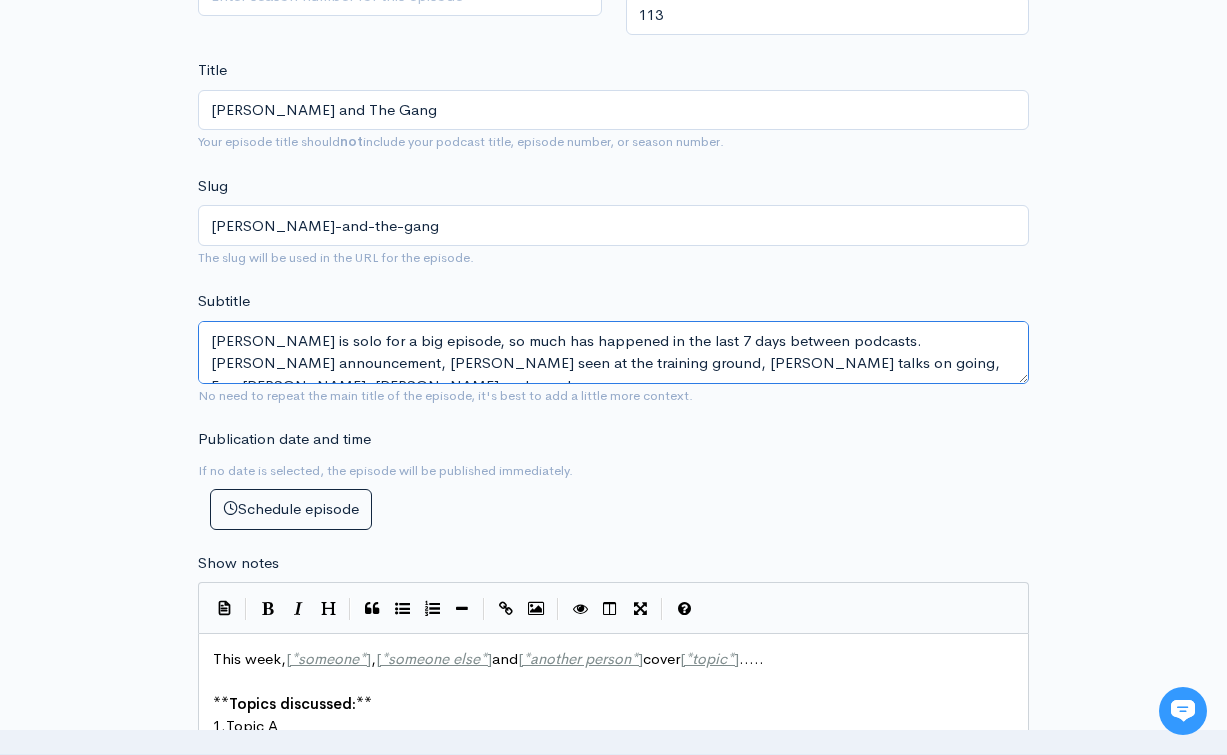 drag, startPoint x: 214, startPoint y: 307, endPoint x: 496, endPoint y: 367, distance: 288.31232 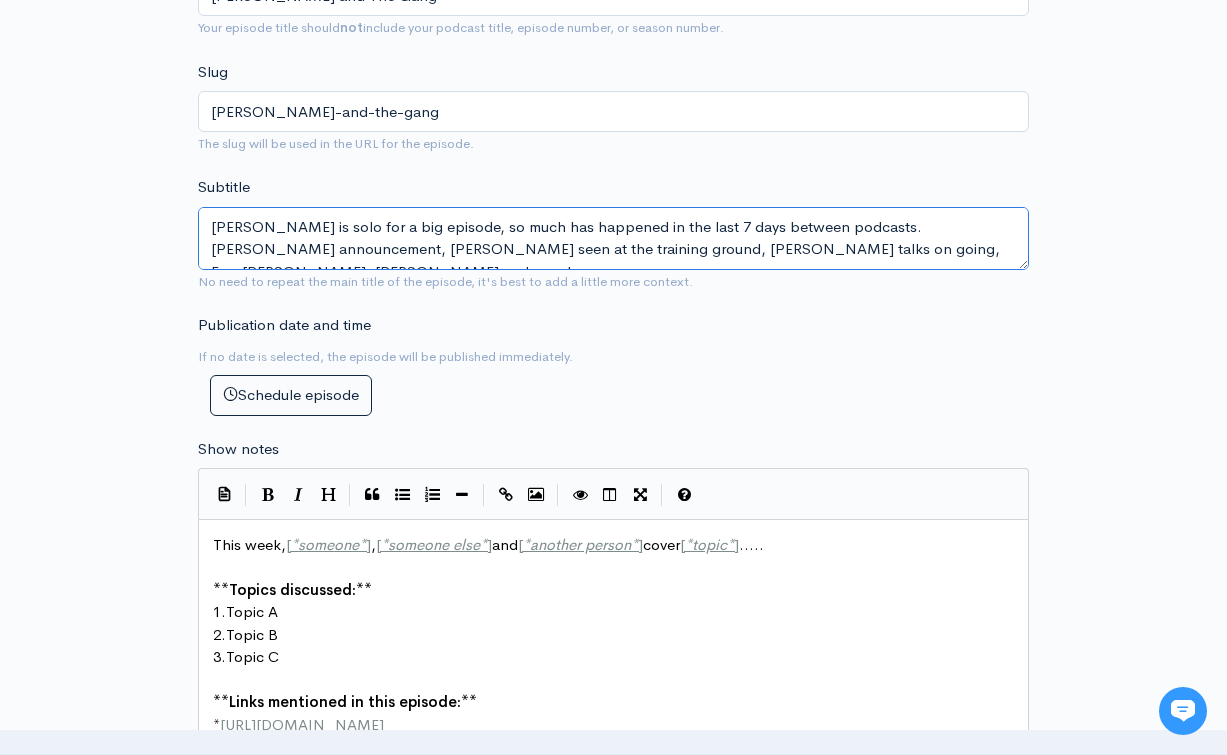 scroll, scrollTop: 886, scrollLeft: 0, axis: vertical 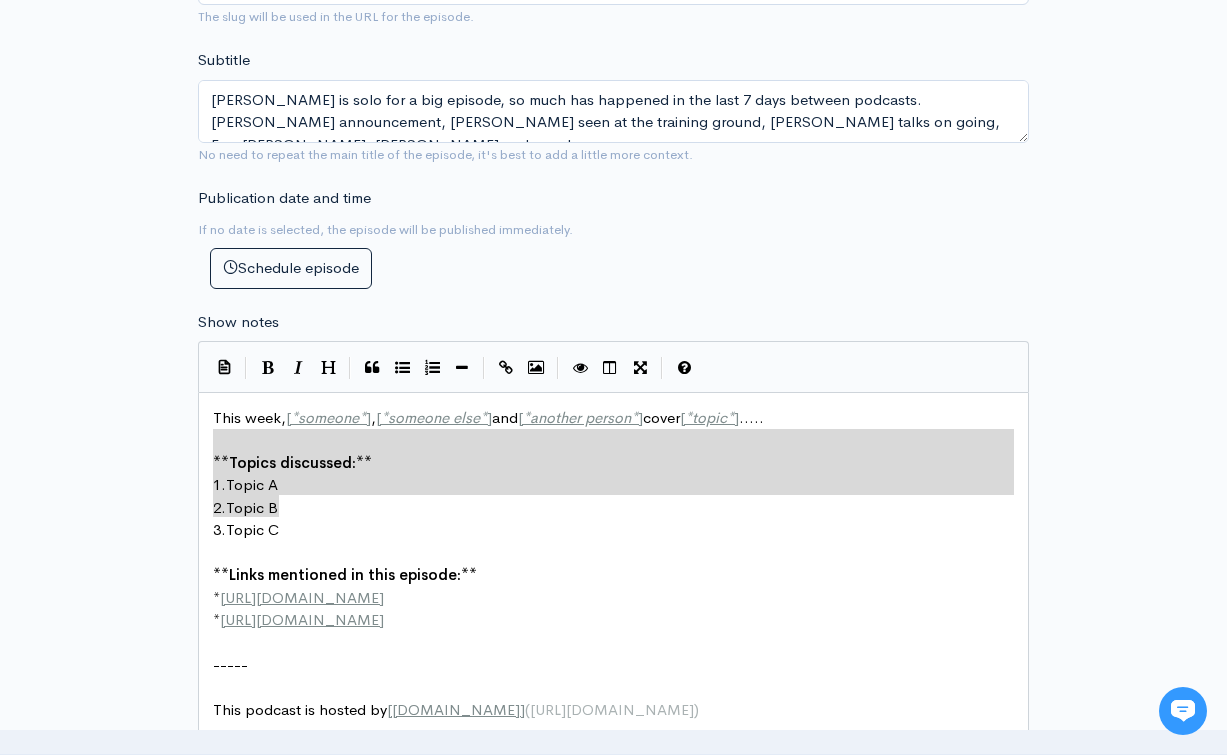type on "**Topics discussed:**
1. Topic A
2. Topic B
3. Topic C" 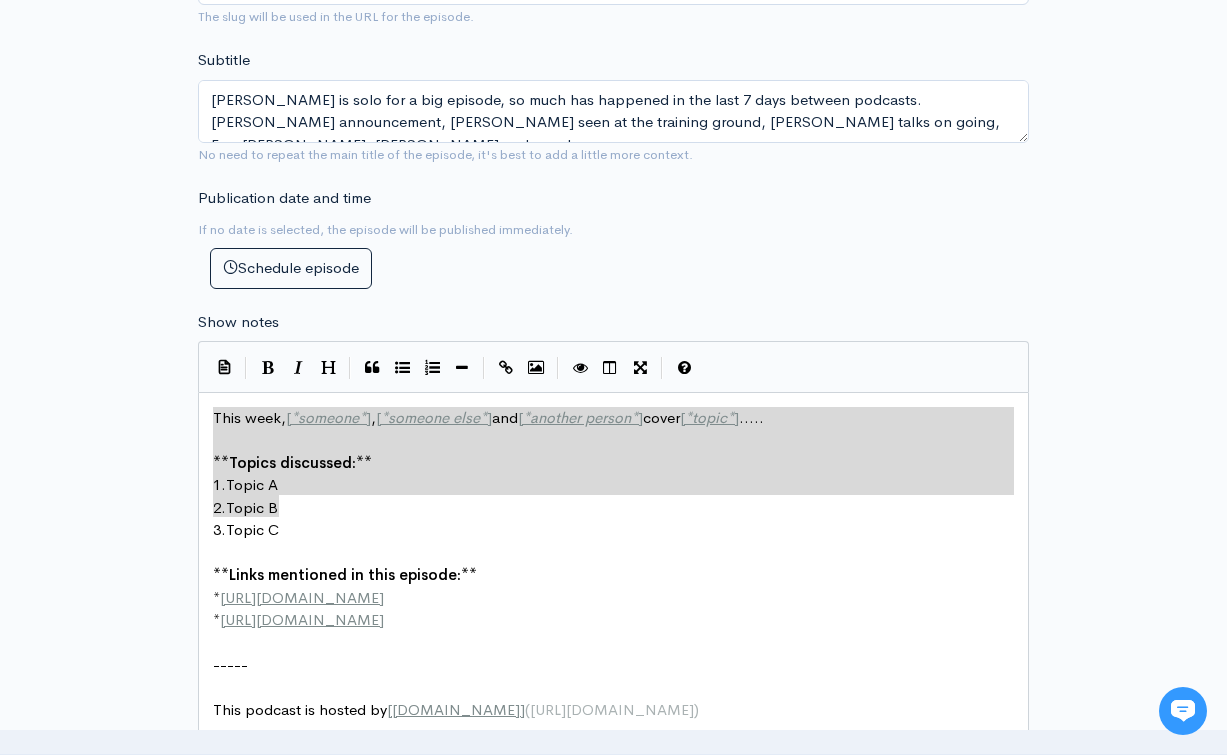 type on "This week, [*someone*], [*someone else*] and [*another person*] cover [*topic*].....
**Topics discussed:**
1. Topic A
2. Topic B
3. Topic C
**Links mentioned in this episode:**
* [URL][DOMAIN_NAME]
* [URL][DOMAIN_NAME]
-----" 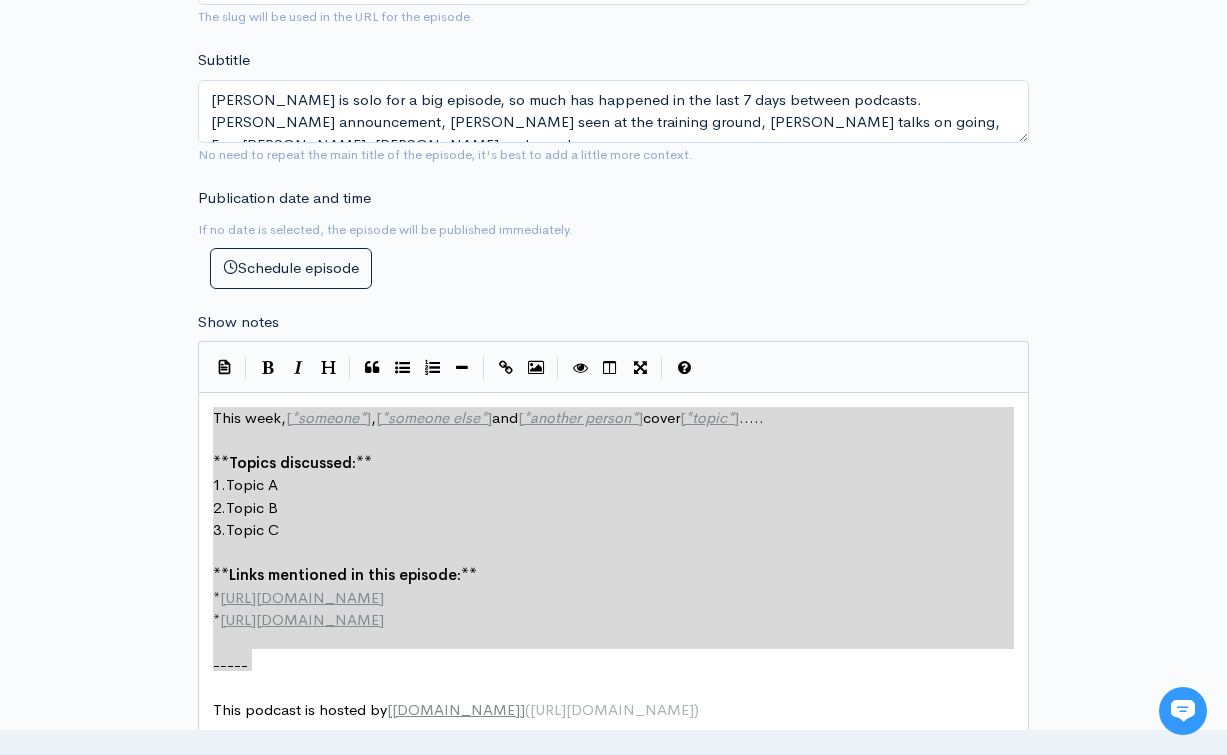 drag, startPoint x: 209, startPoint y: 385, endPoint x: 326, endPoint y: 633, distance: 274.2134 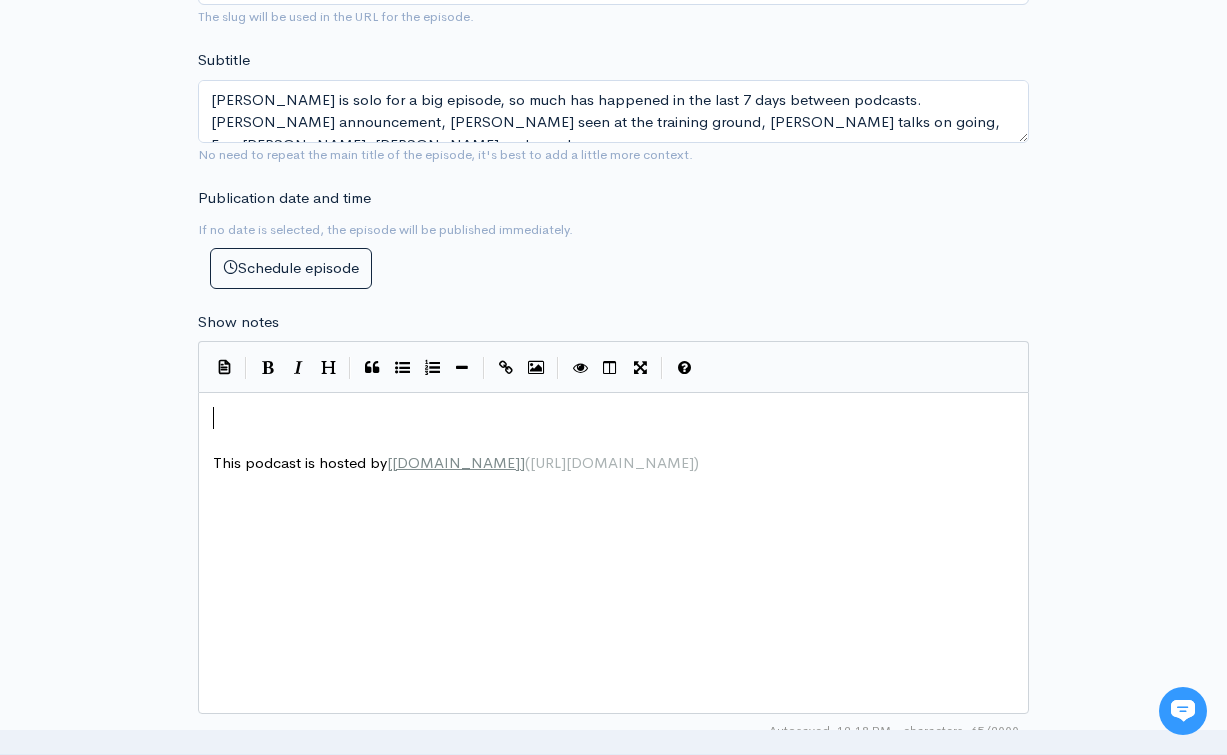 paste on ")" 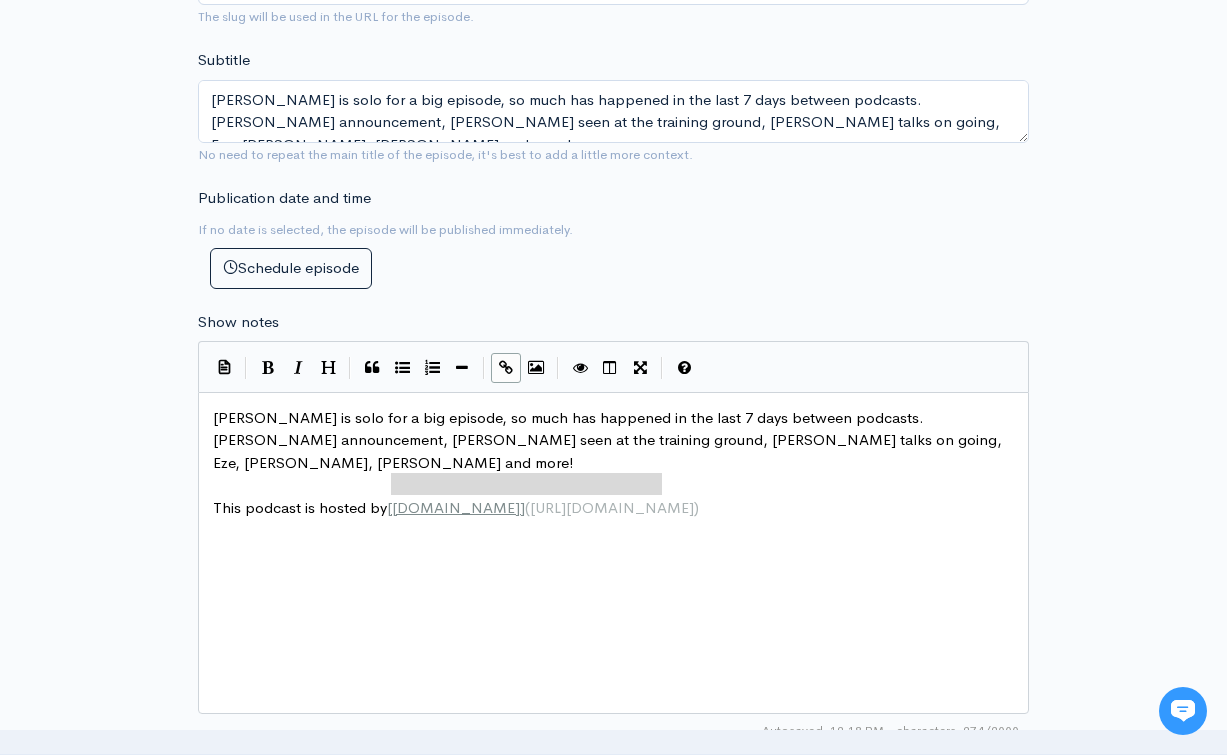 type on "[[DOMAIN_NAME]]([URL][DOMAIN_NAME])" 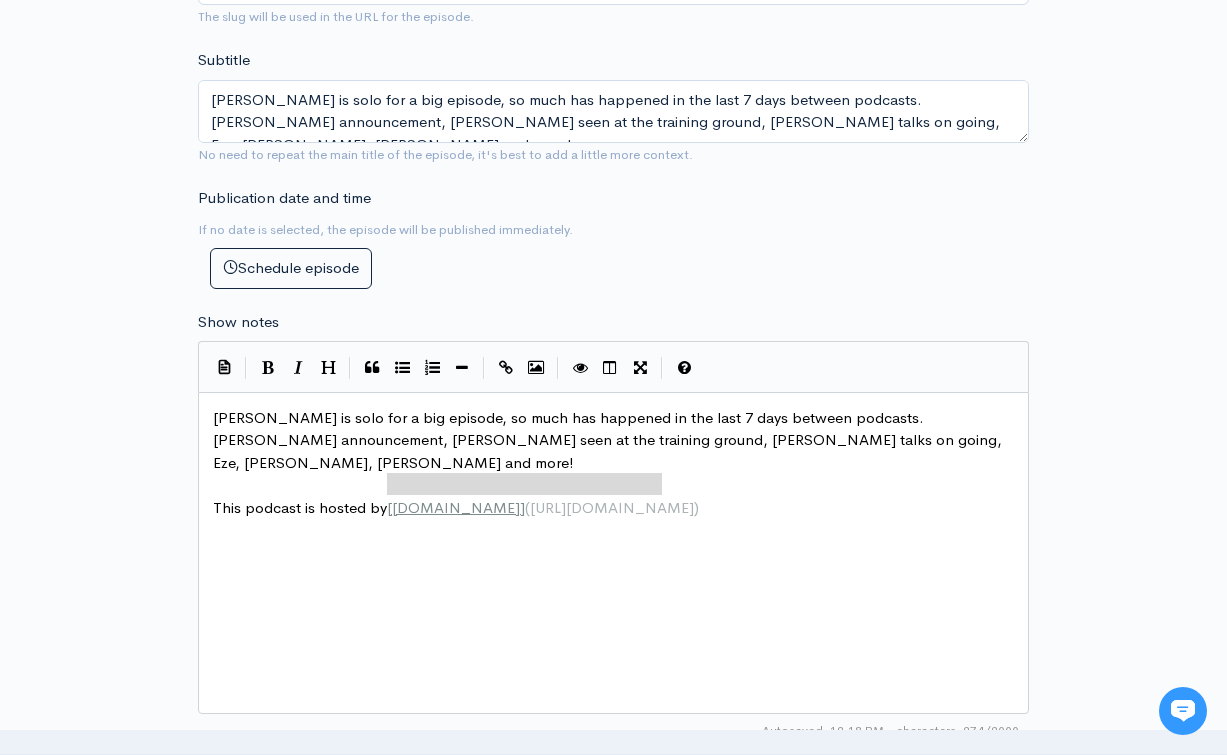 drag, startPoint x: 671, startPoint y: 457, endPoint x: 389, endPoint y: 458, distance: 282.00177 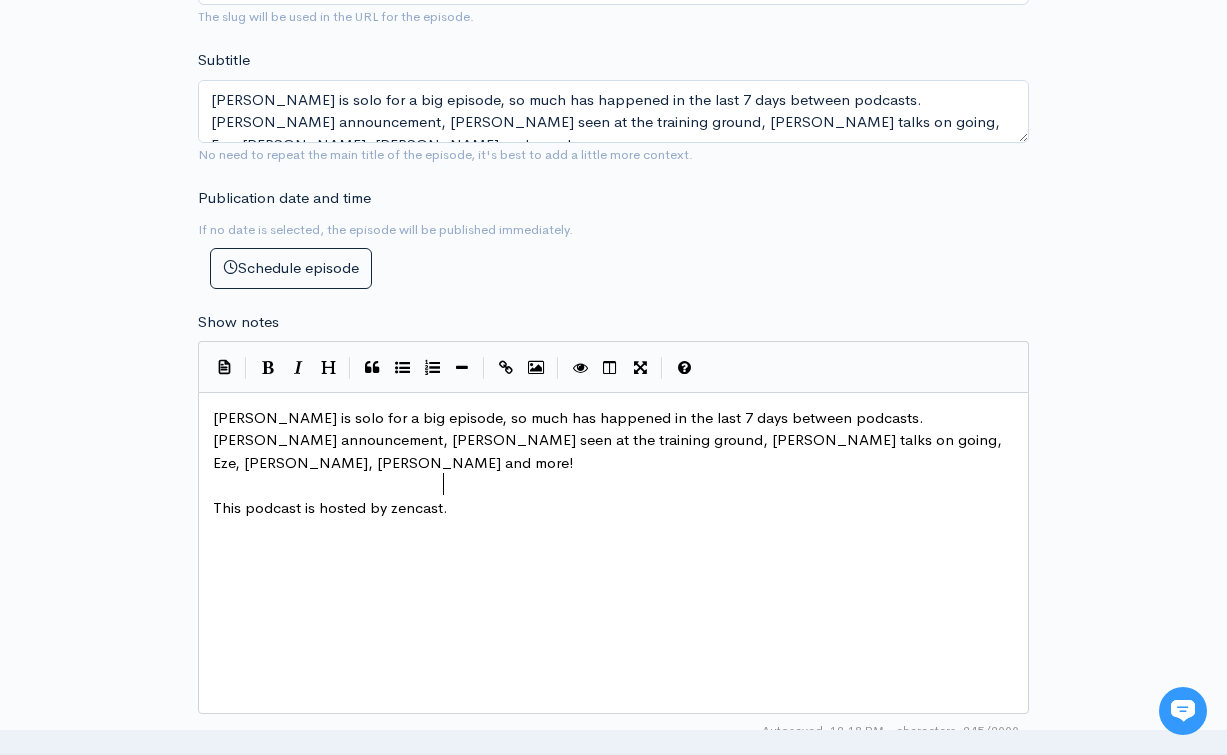 scroll, scrollTop: 10, scrollLeft: 77, axis: both 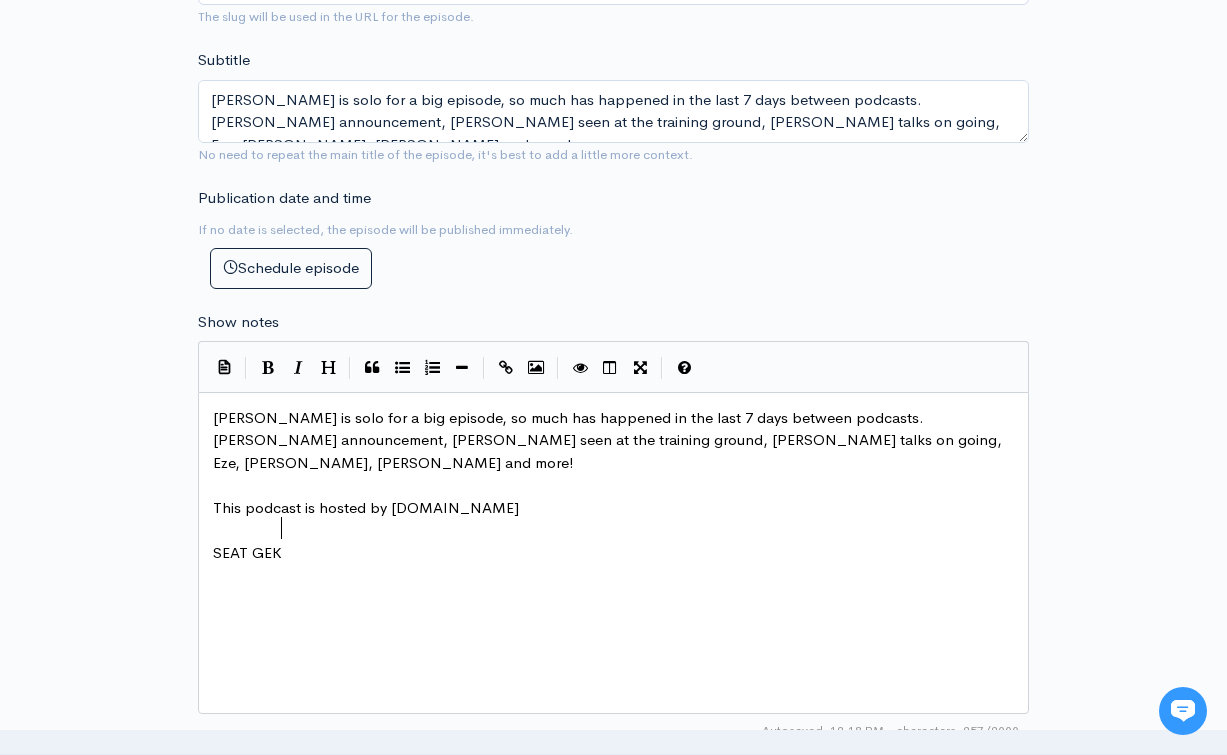 type on "SEAT GEKE" 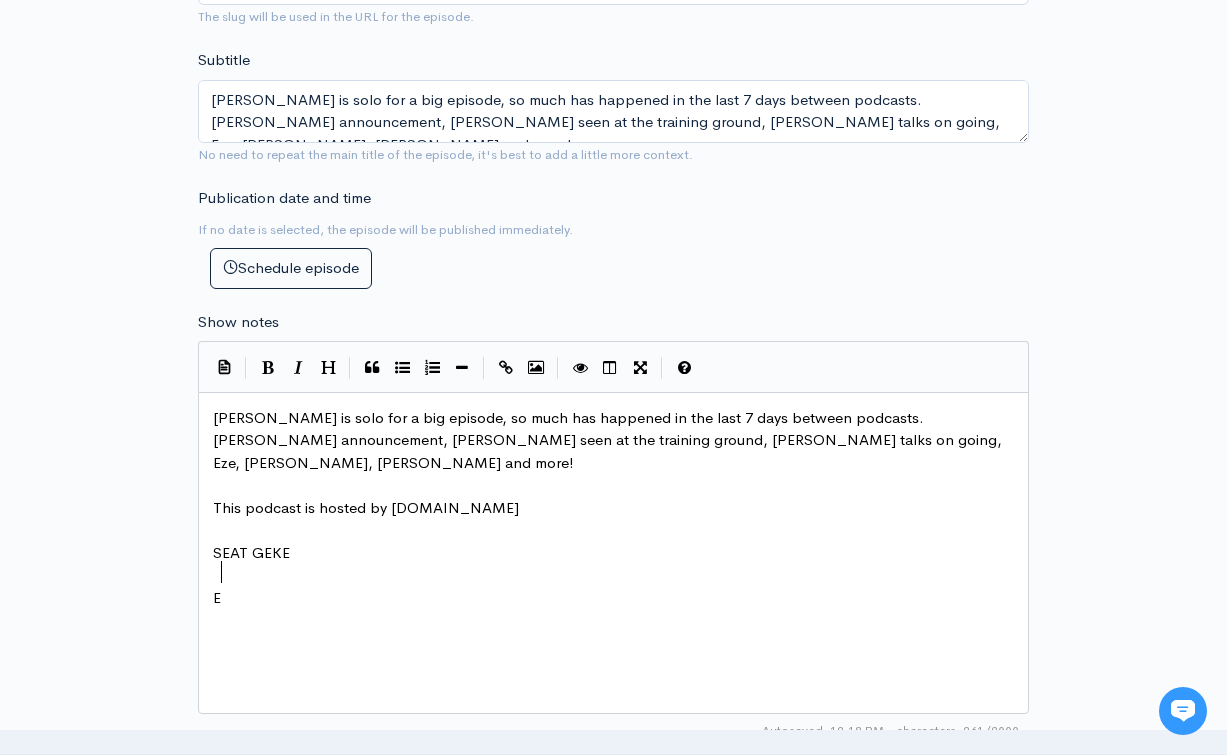 type on "EK" 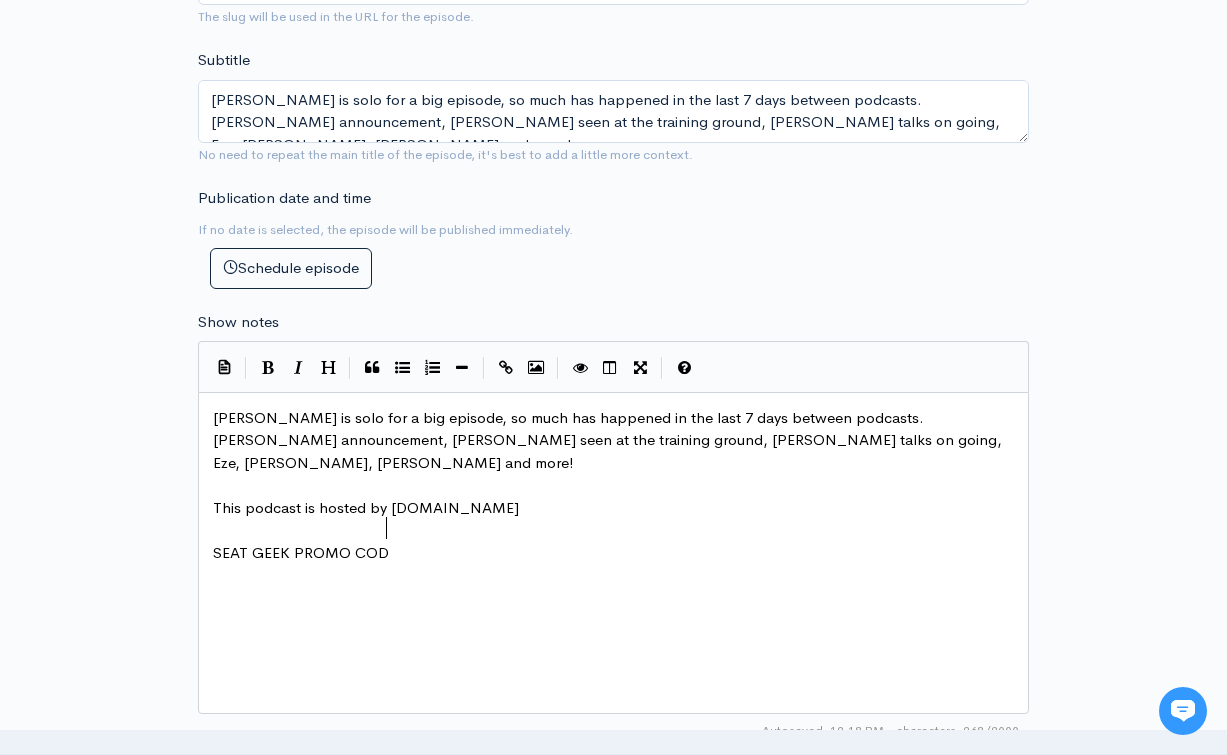 scroll, scrollTop: 10, scrollLeft: 123, axis: both 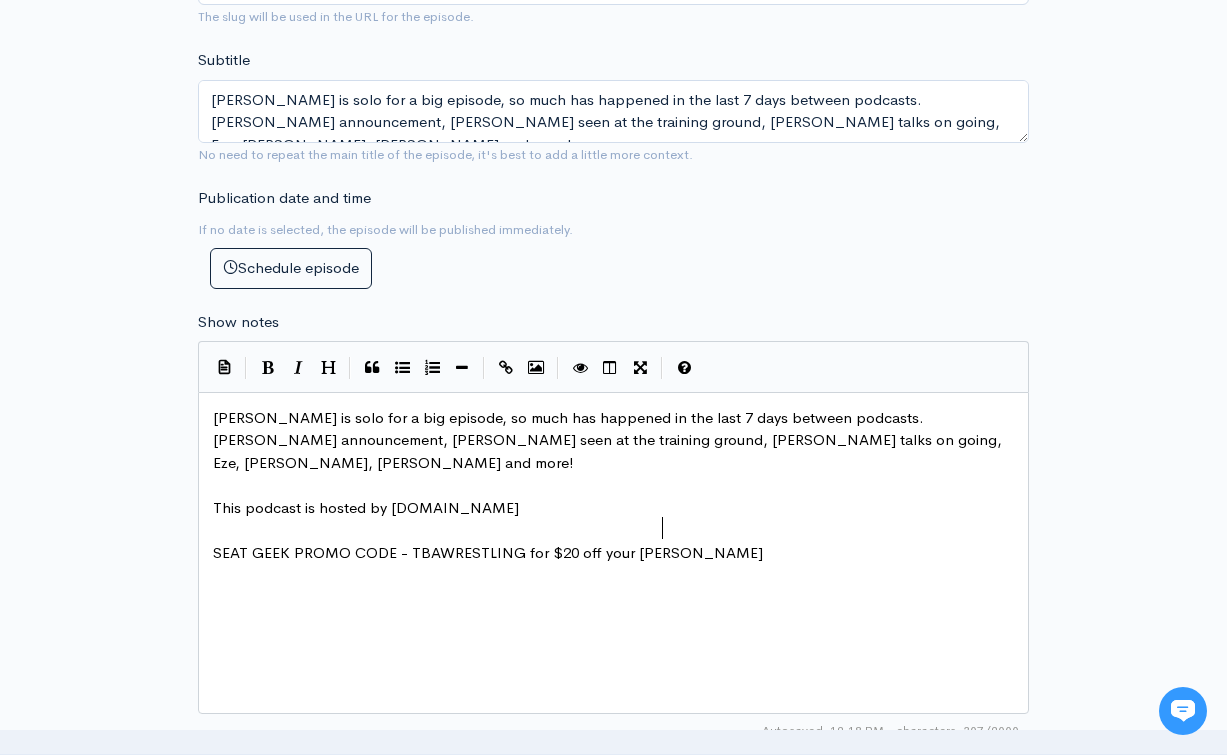 type on "EK PROMO CODE - TBAWRESTLING for $20 off your [PERSON_NAME]" 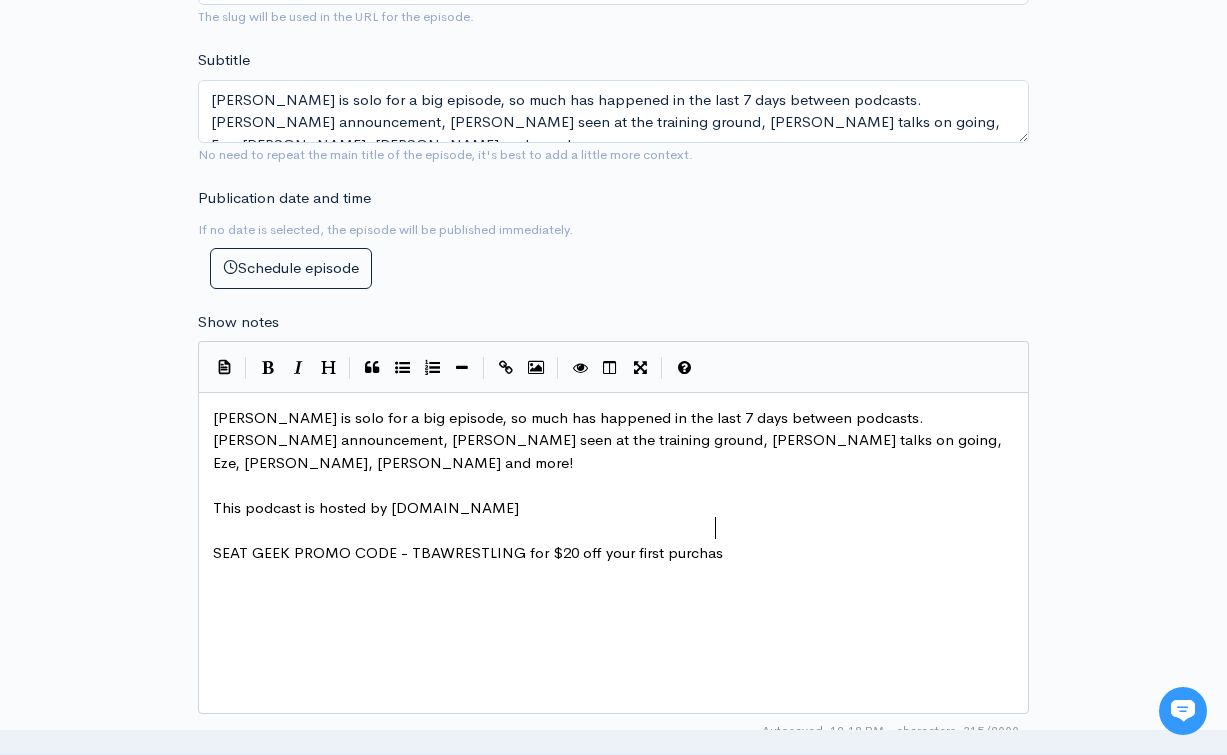type on "irst purchase" 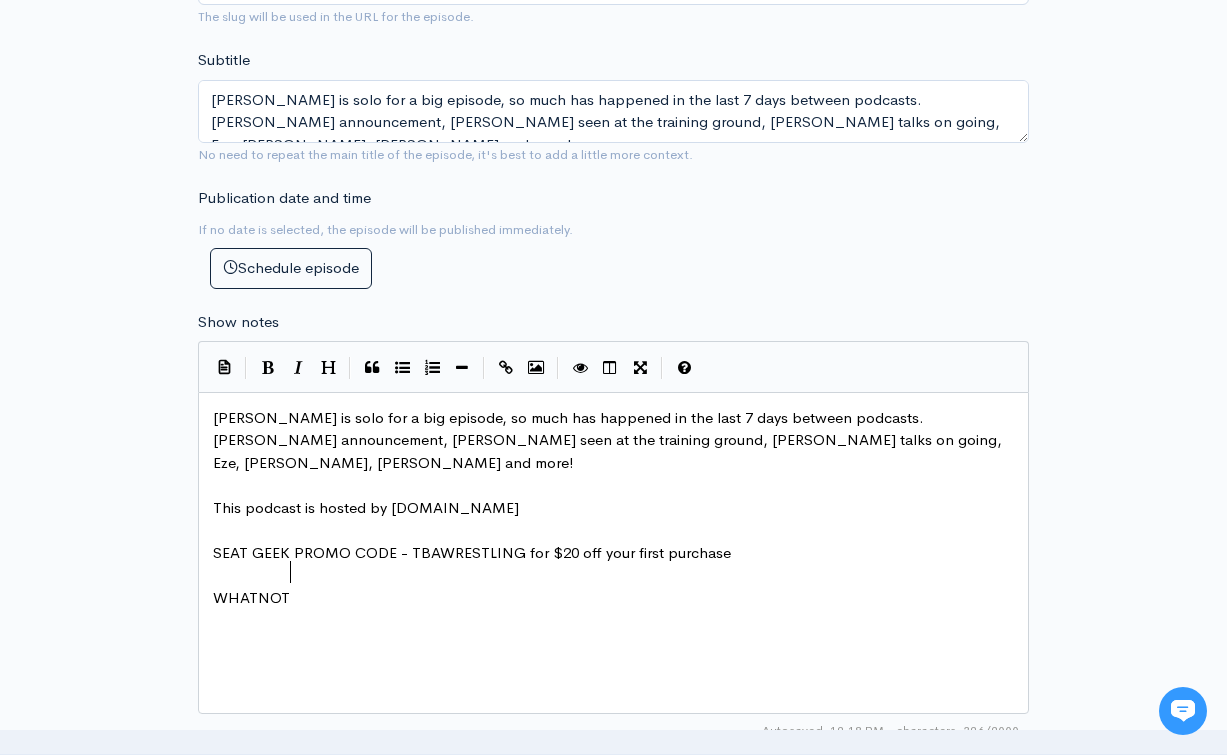 scroll, scrollTop: 10, scrollLeft: 76, axis: both 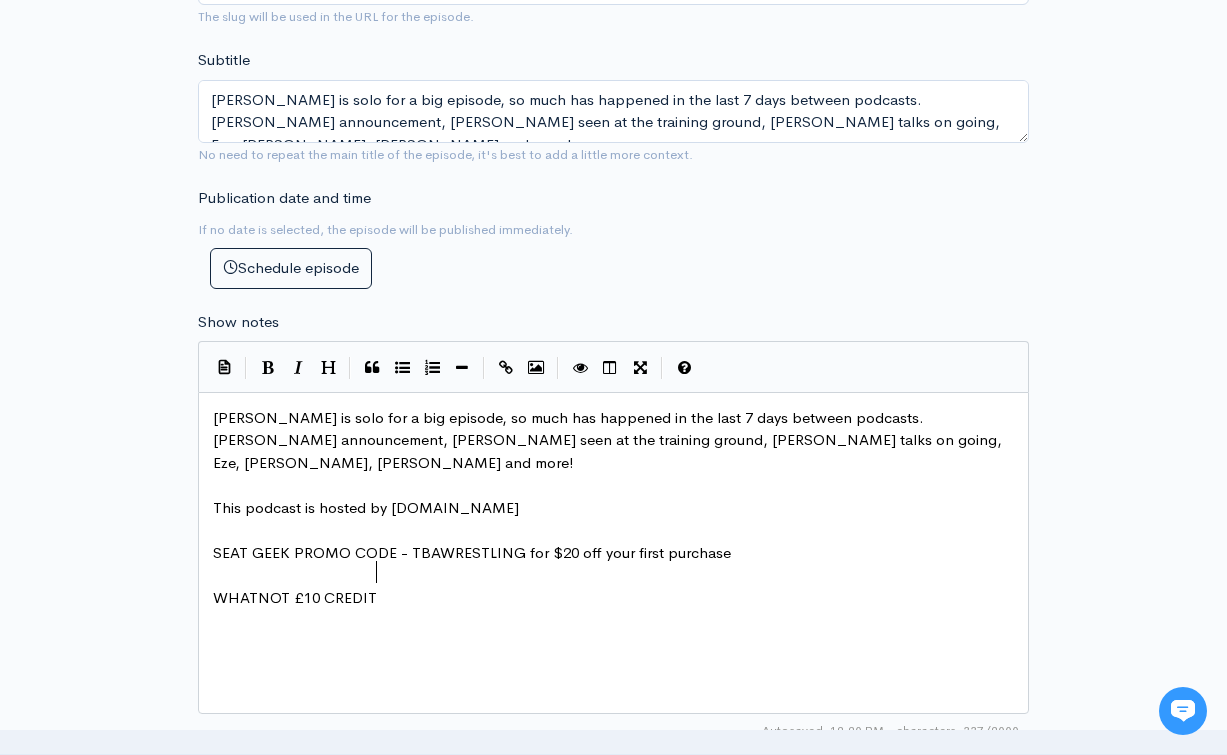 type on "WHATNOT £10 CREDIT 0" 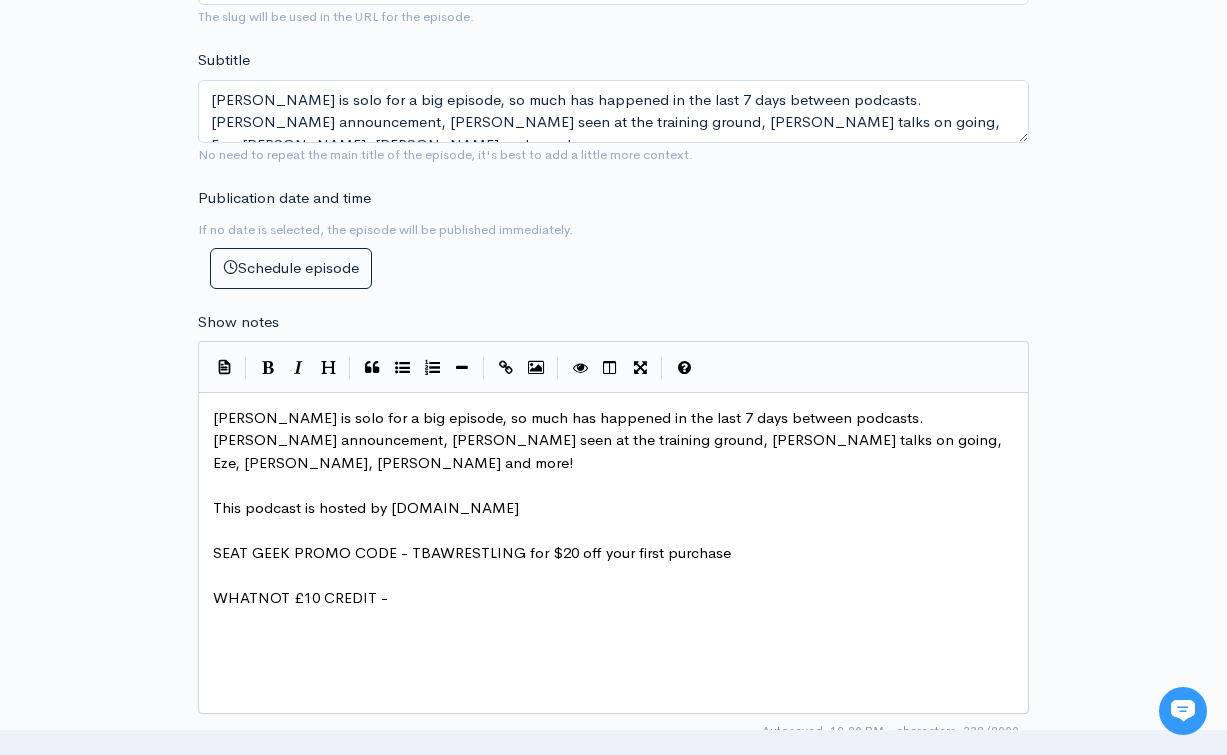type on "[DOMAIN_NAME]" 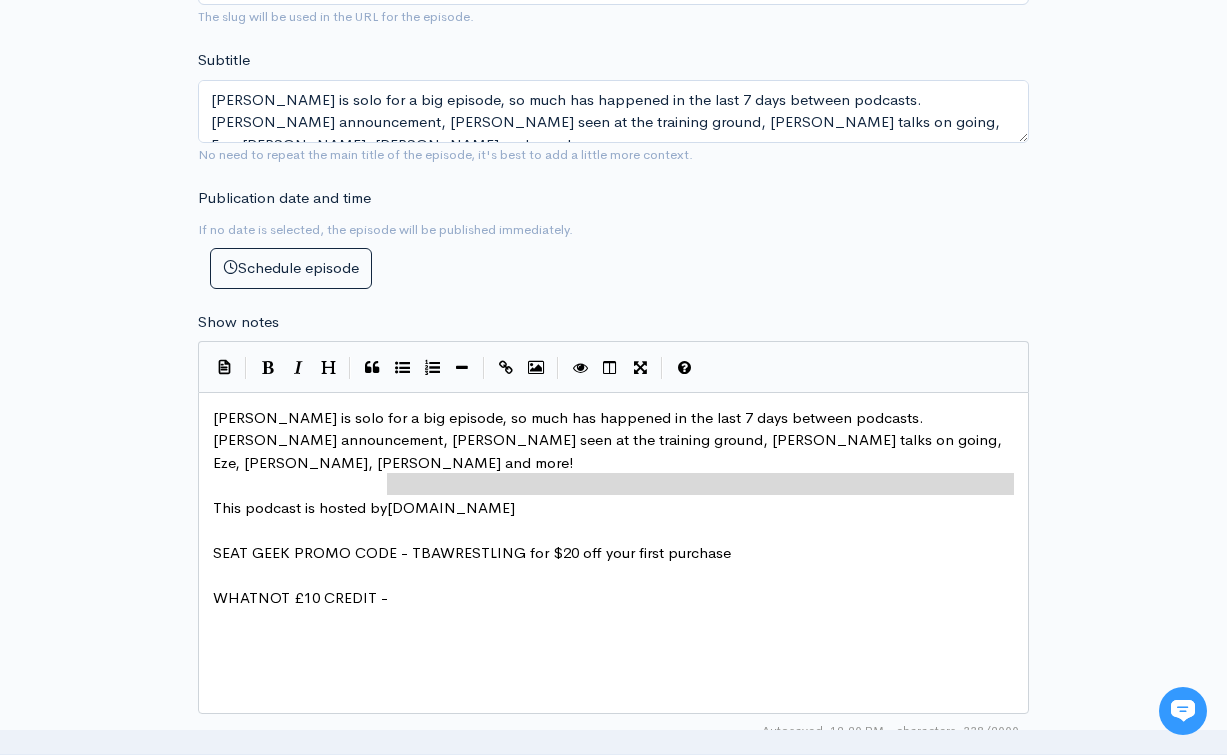 drag, startPoint x: 389, startPoint y: 458, endPoint x: 389, endPoint y: 480, distance: 22 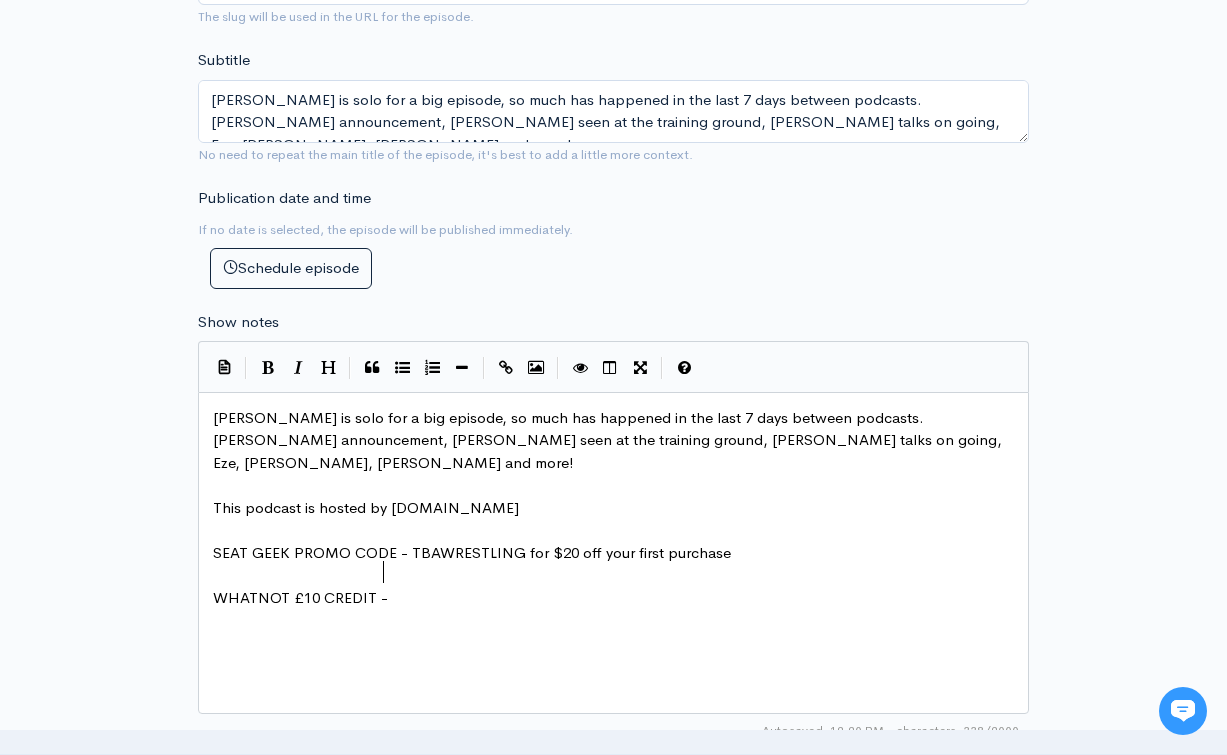 click on "WHATNOT £10 CREDIT -" at bounding box center [613, 598] 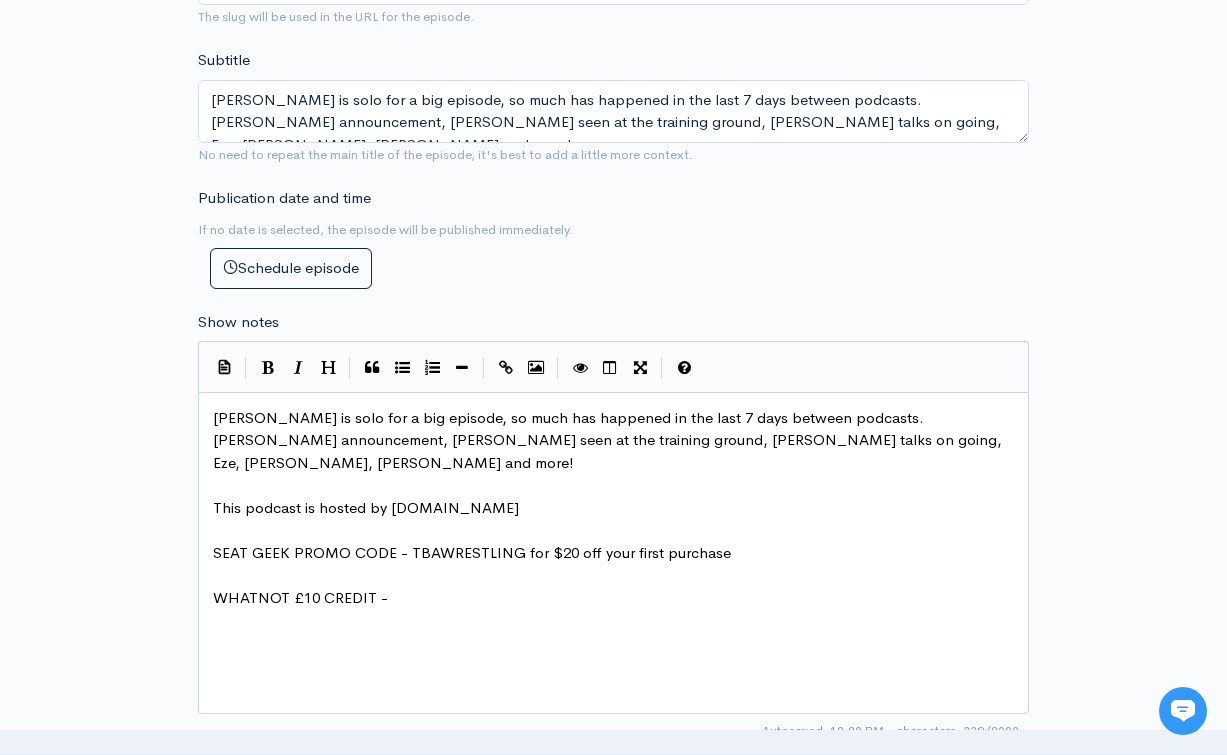 type 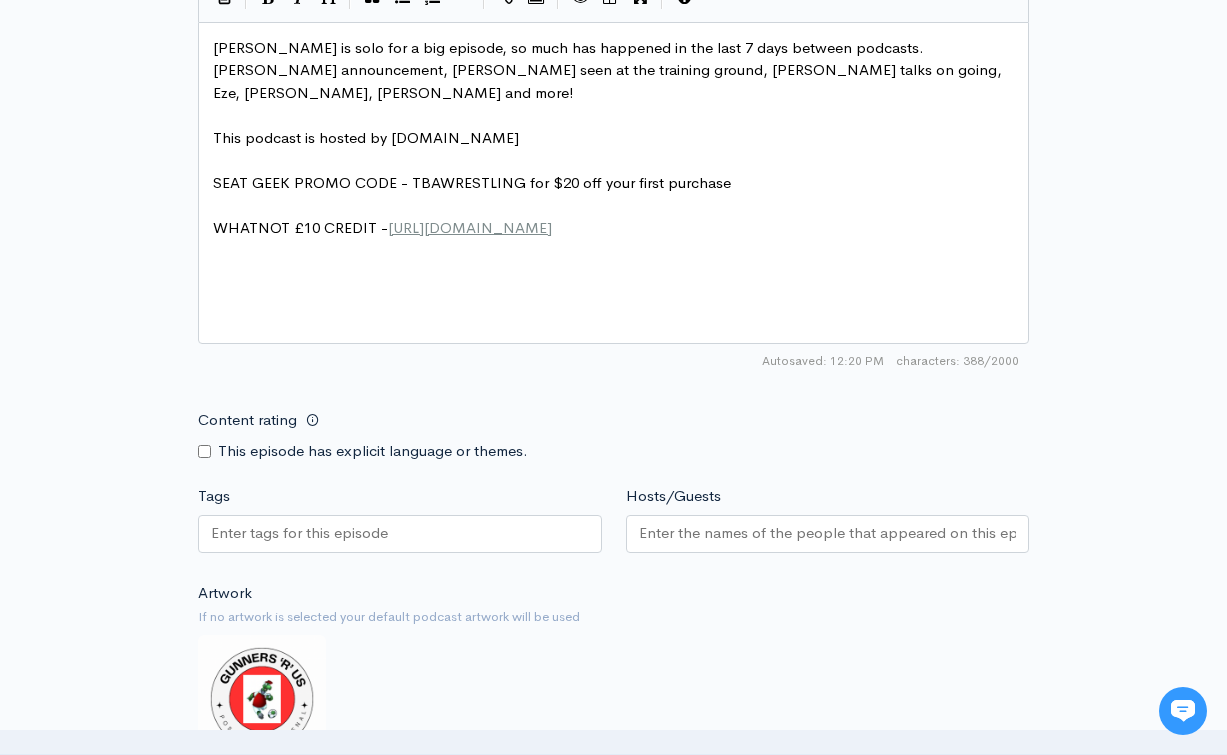 scroll, scrollTop: 1274, scrollLeft: 0, axis: vertical 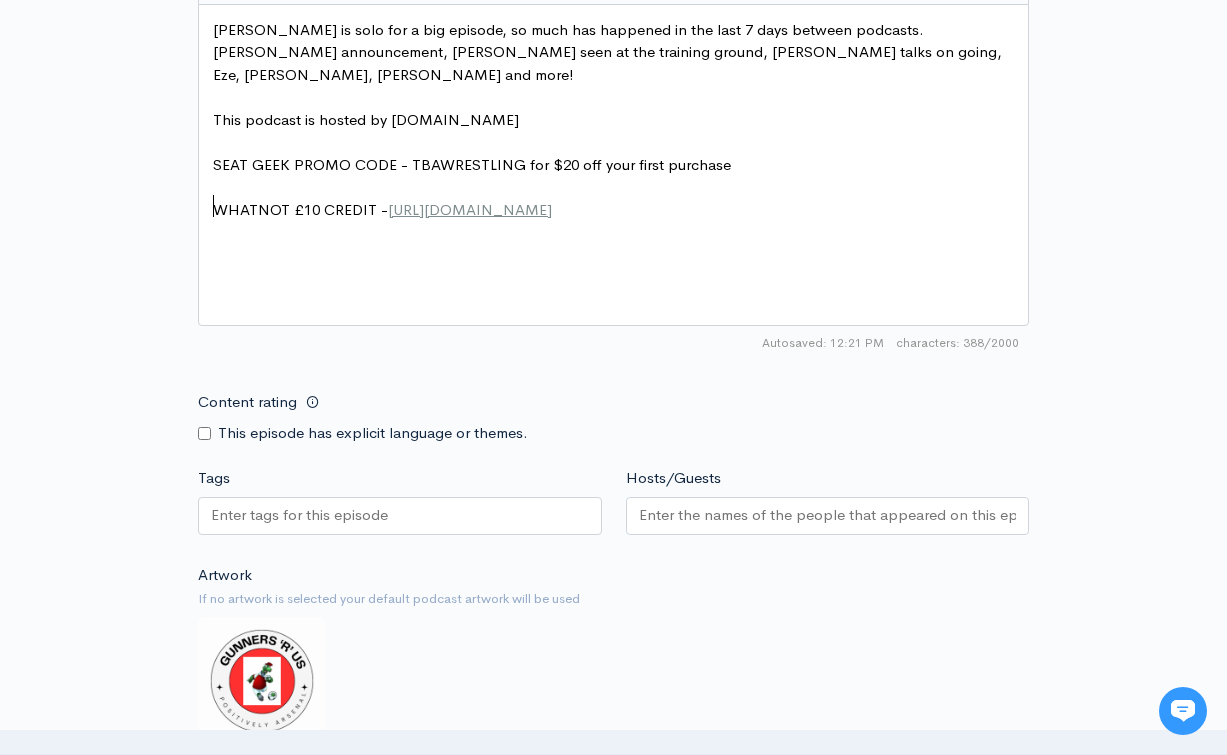 click at bounding box center [400, 516] 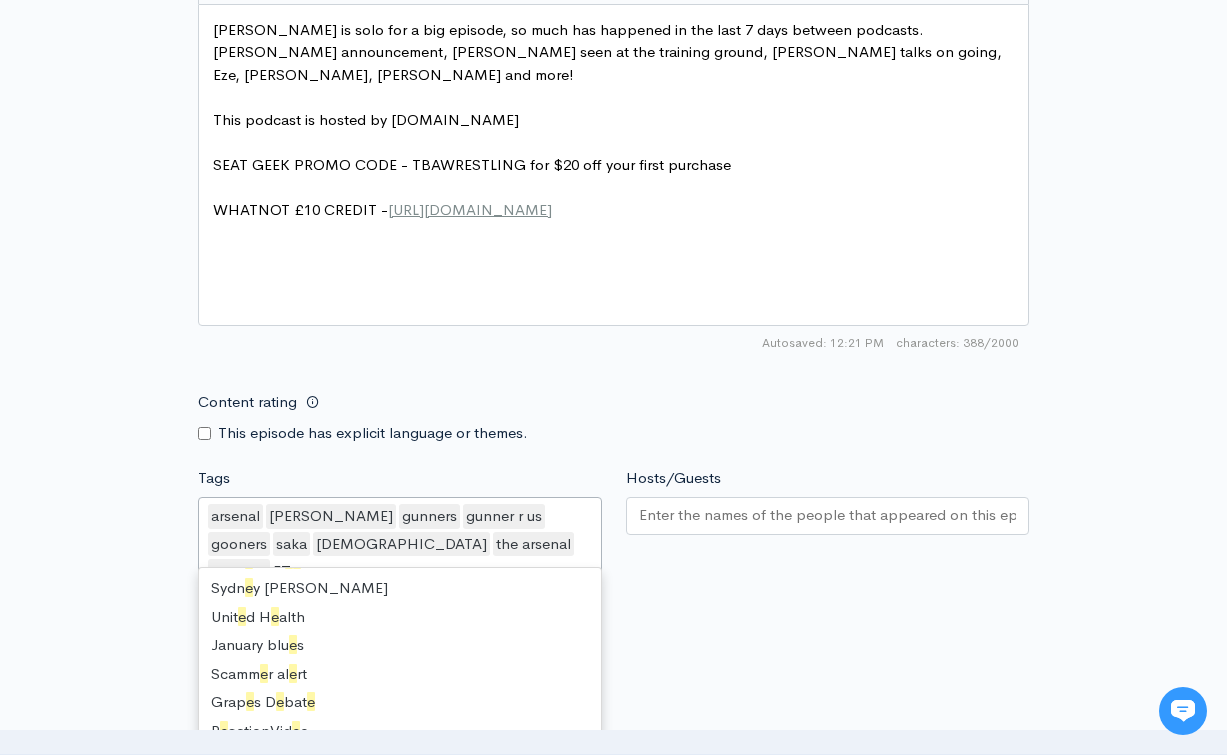 scroll, scrollTop: 0, scrollLeft: 0, axis: both 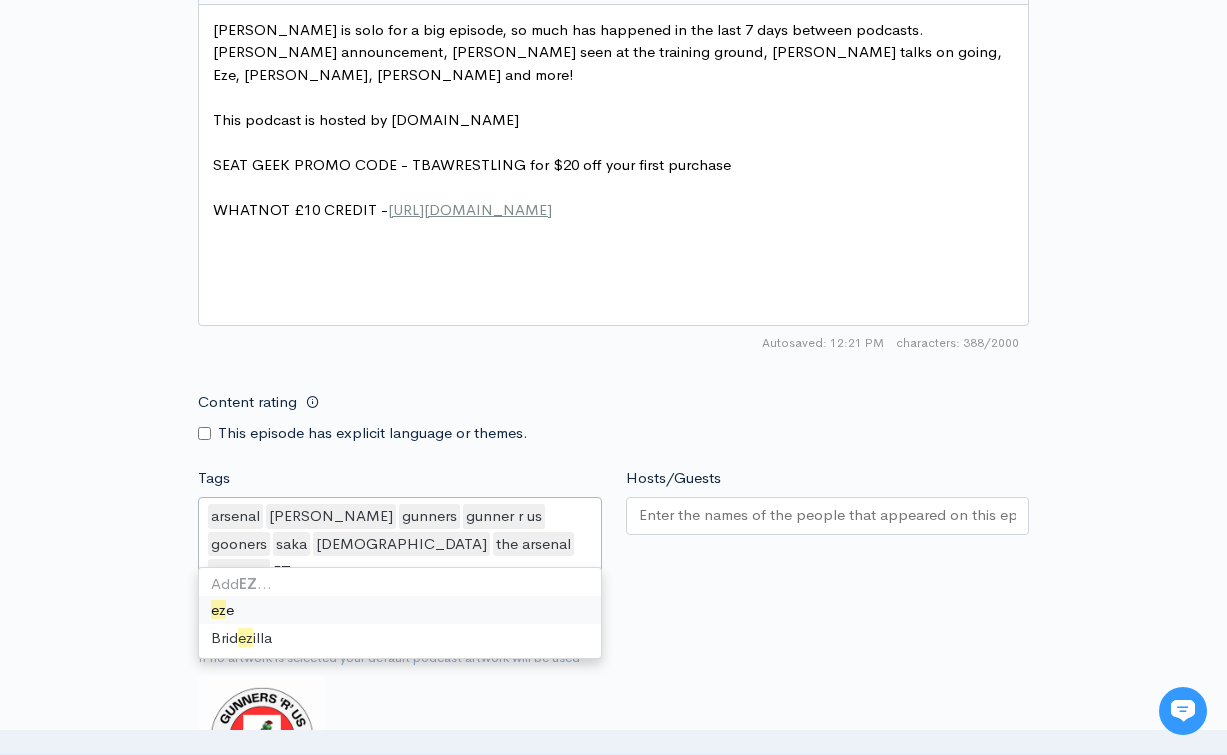 type on "EZE" 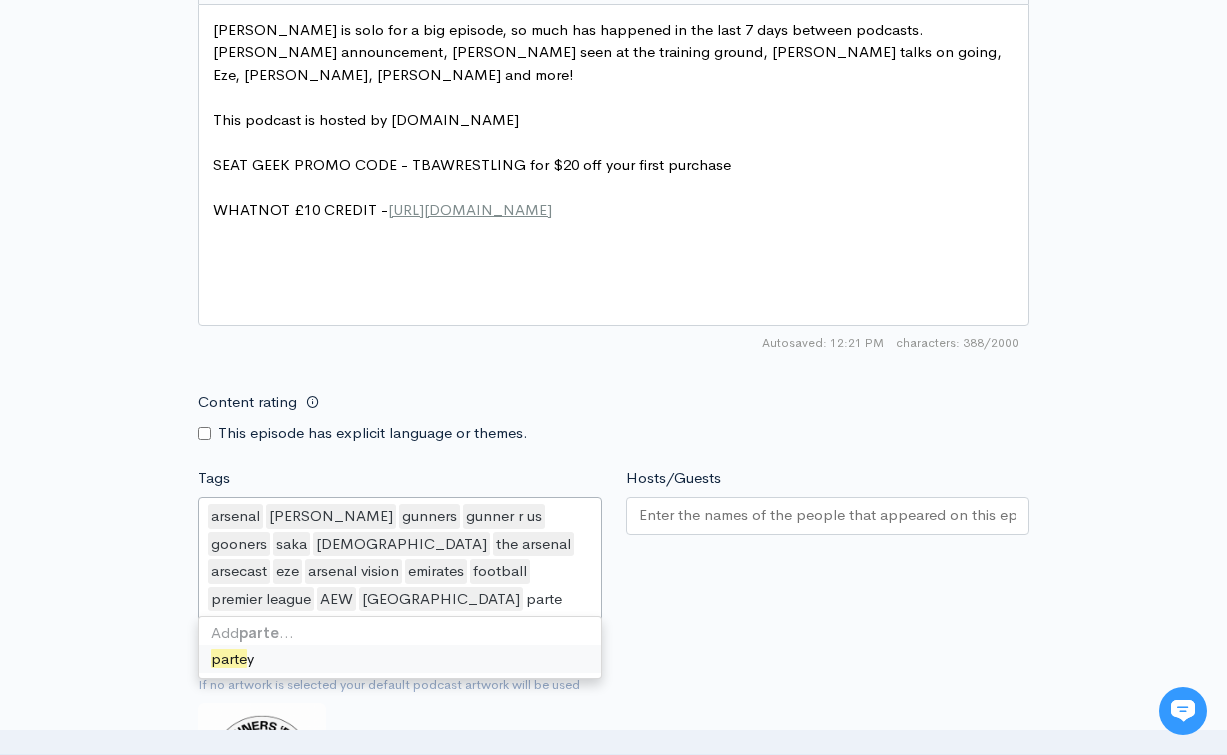 type on "partey" 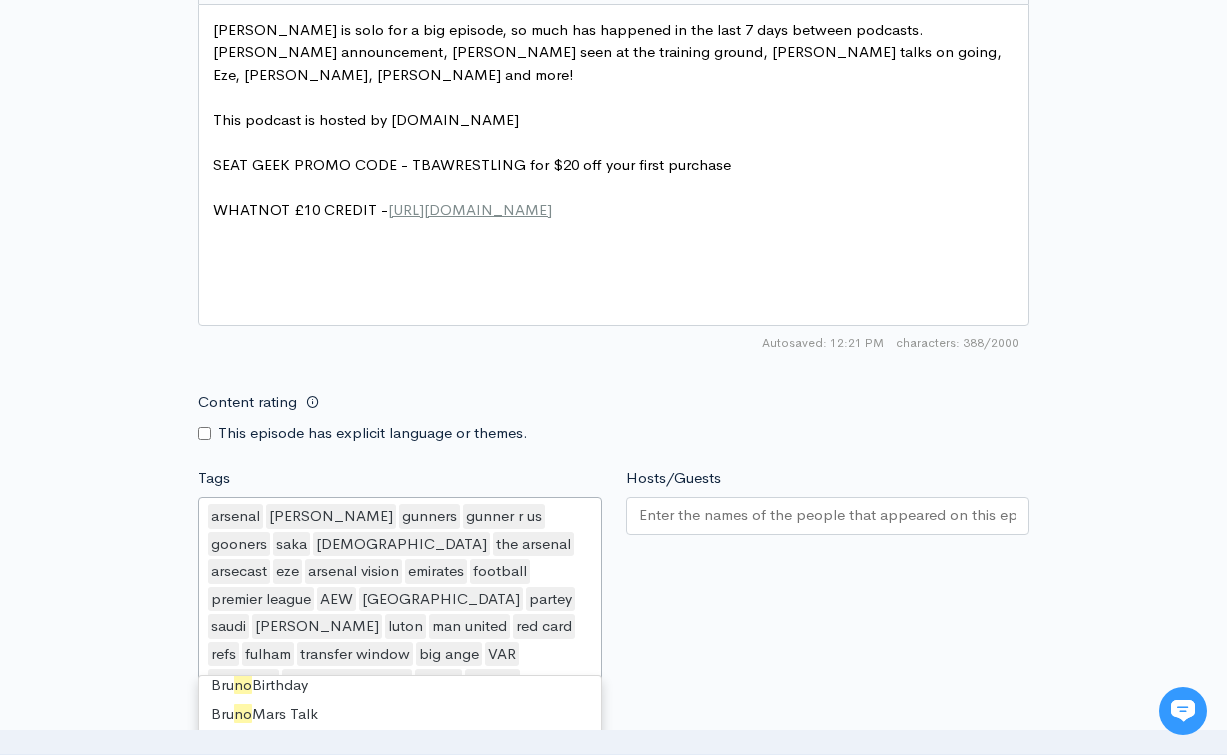 scroll, scrollTop: 0, scrollLeft: 0, axis: both 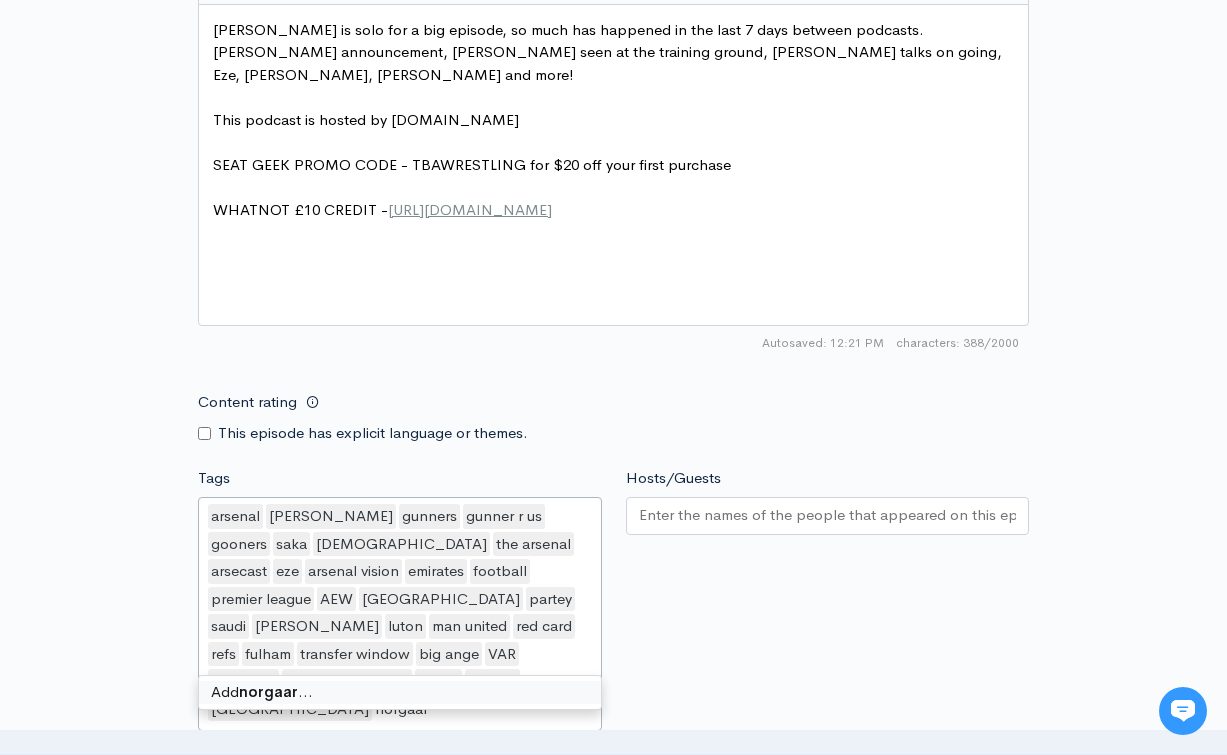 type on "[PERSON_NAME]" 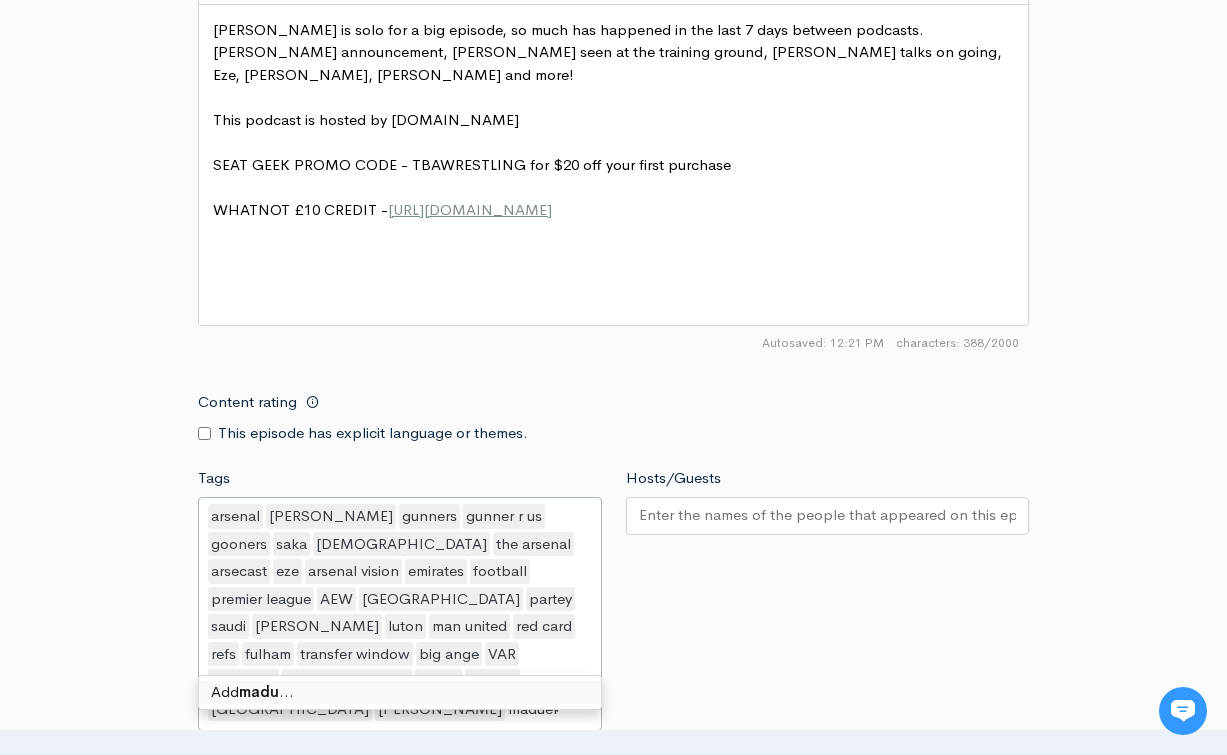 type on "madueke" 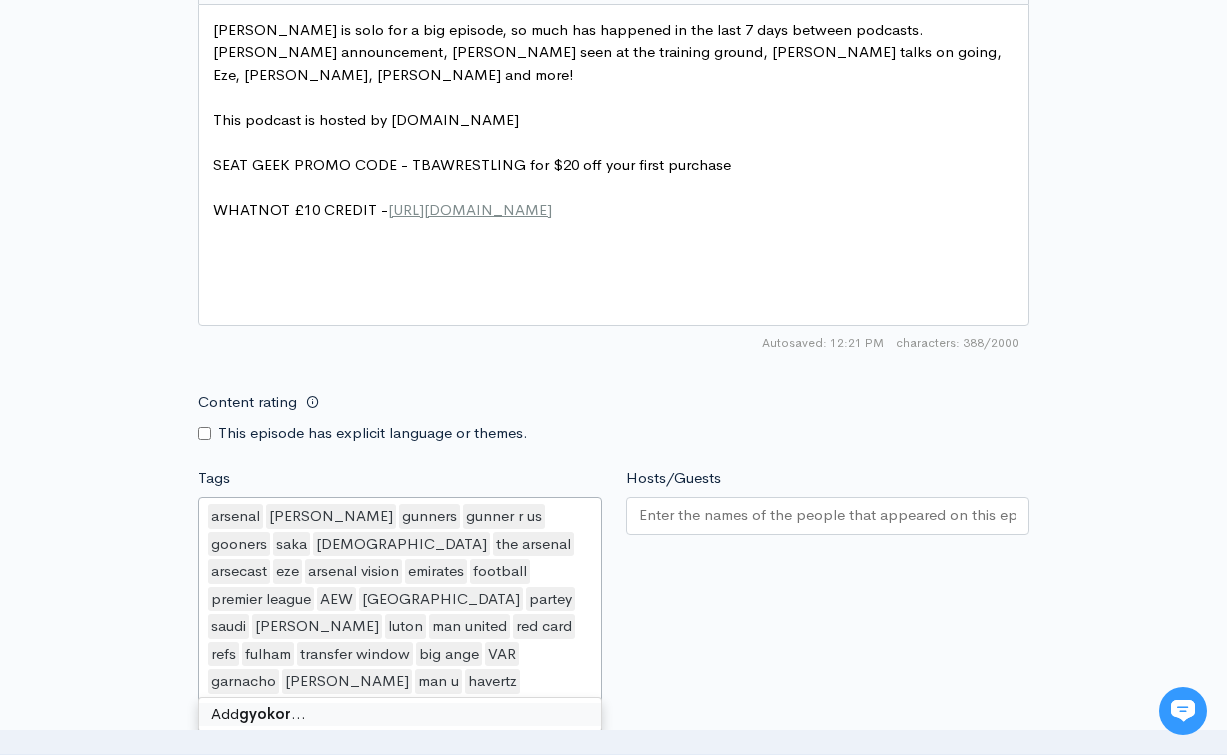 type on "gyokores" 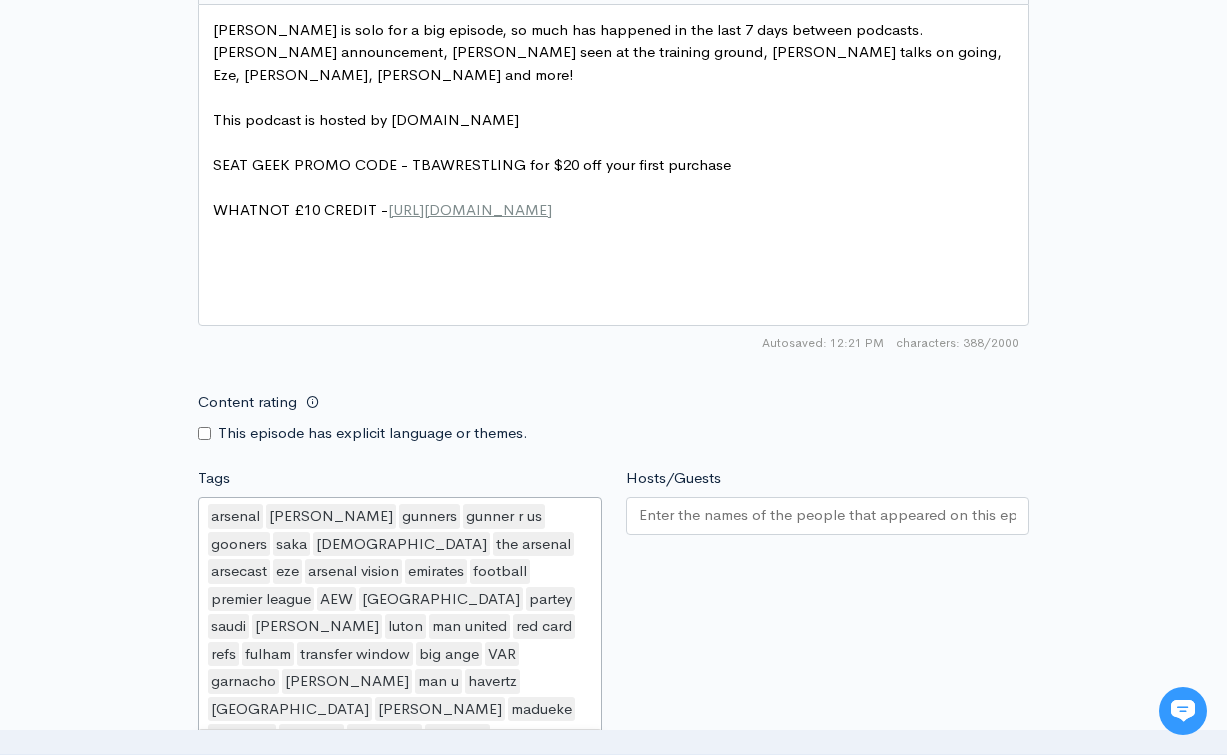 type on "sporting" 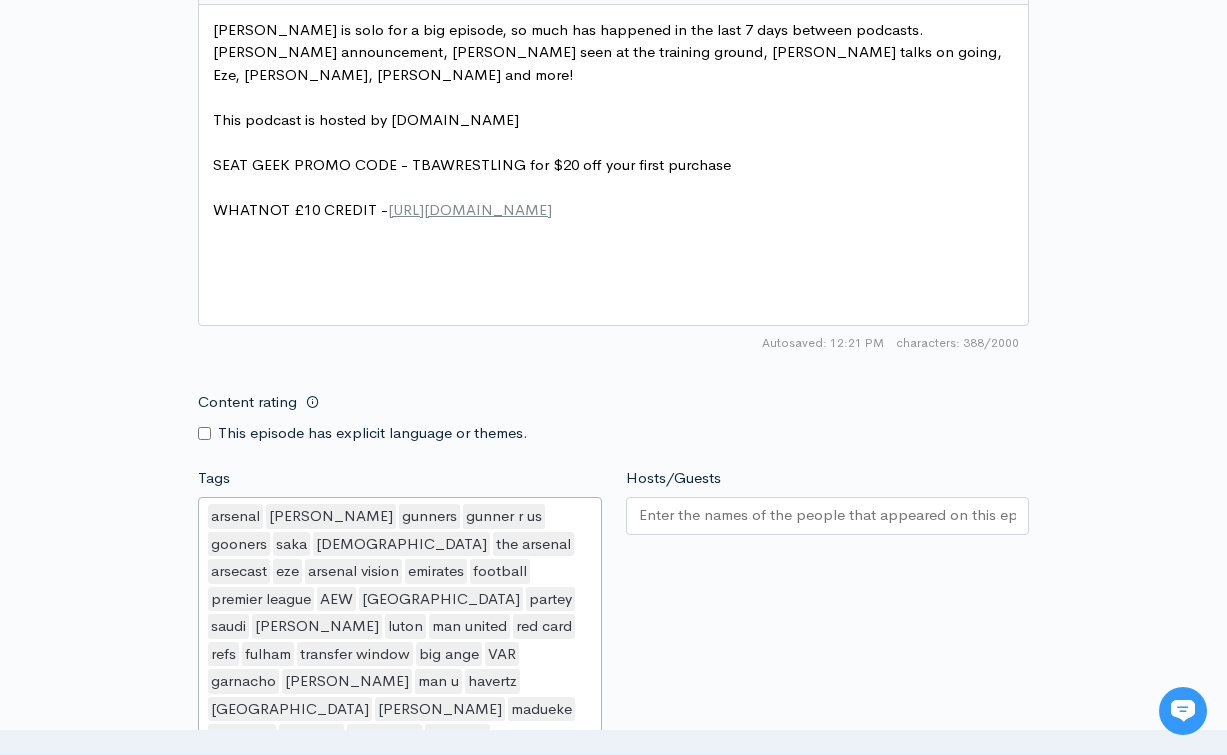click on "Hosts/Guests" at bounding box center [828, 515] 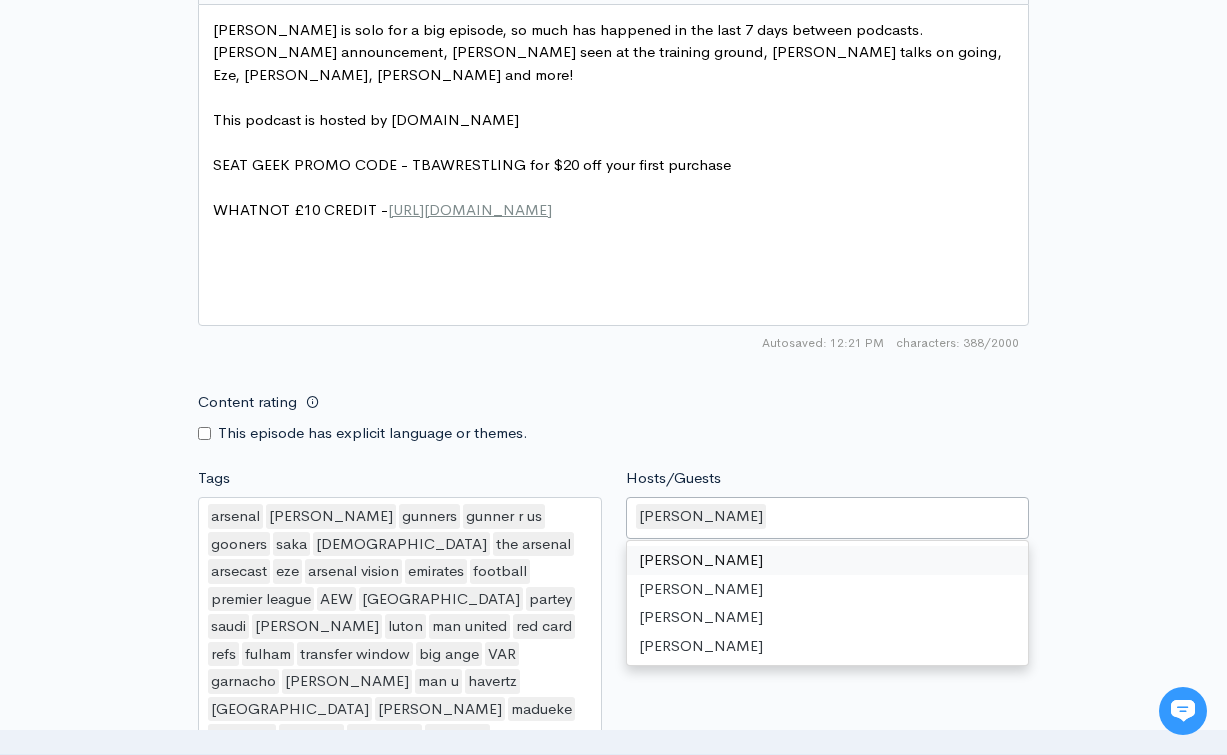 click on "Audio file       Choose file     Project - 09:07:2025, 12.13.mp3                 100   Complete   ZenCast recommends uploading an audio file exported from your editing
software as: MP3, Mono, CBR (Constant Bitrate), 96 kbps, 44.1 kHz and 16 bit   Episode type   Full (Complete content that stands by itself) Trailer (a short, promotional piece of content that represents a preview for a show) Bonus (extra content for a show (for example, behind the scenes information or interviews with the cast) Full (Complete content that stands by itself)     Season number     Episode number   Most recent episode number: 112   113   Title   [PERSON_NAME] and The Gang   Your episode title should  not  include your podcast
title, episode number, or season number.   [PERSON_NAME]-g-and-the-gang   The slug will be used in the URL for the episode.     Subtitle     No need to repeat the main title of the episode, it's best to add a little more context.   Publication date and time      Schedule episode
×" at bounding box center (613, 120) 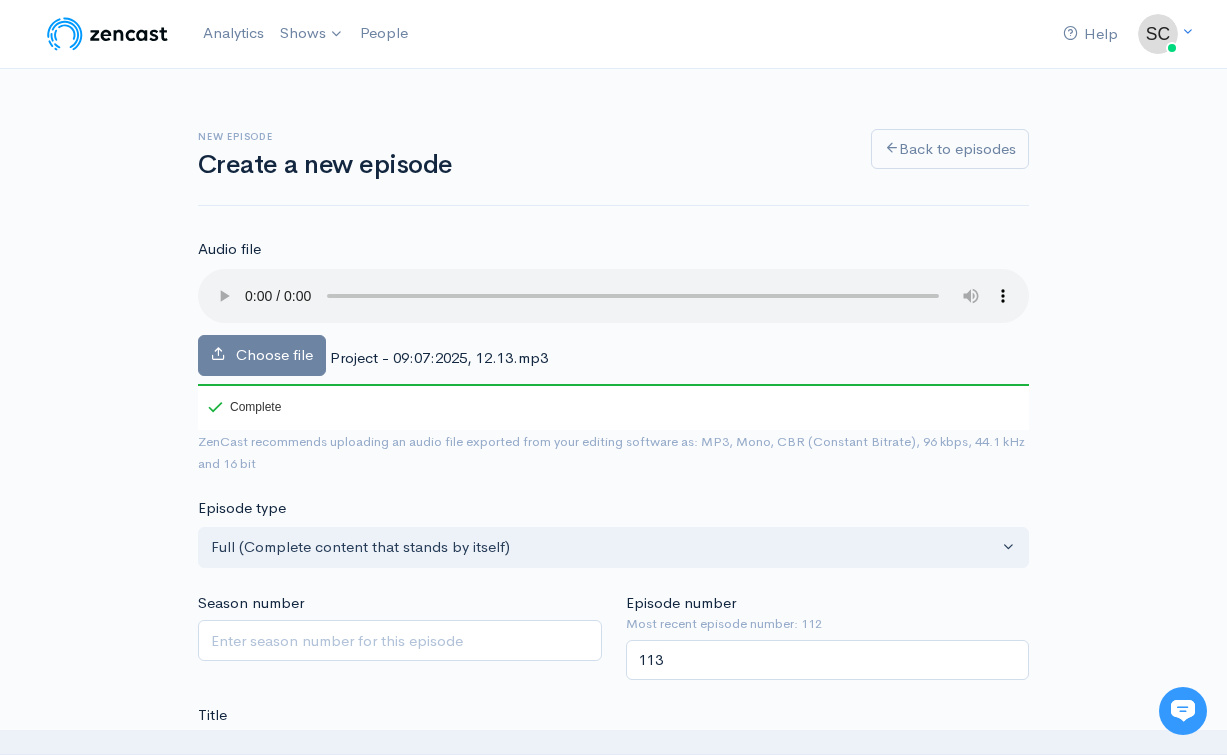scroll, scrollTop: 0, scrollLeft: 0, axis: both 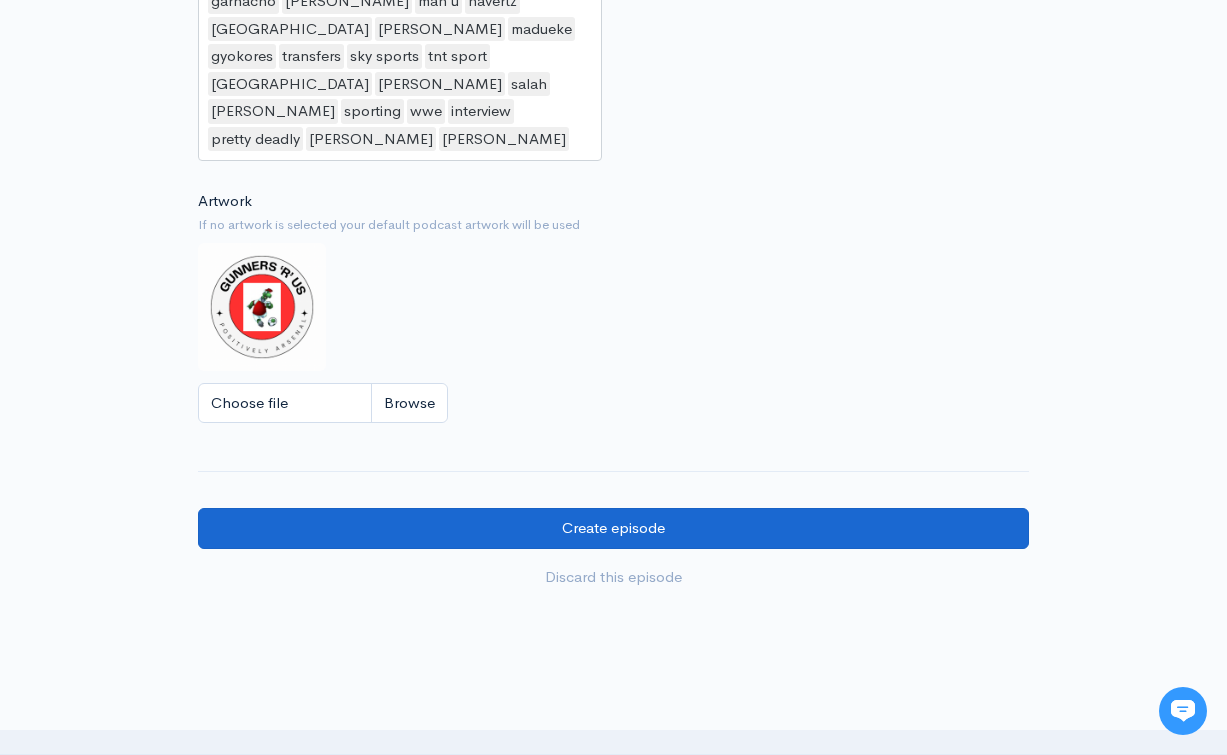 click on "Create episode" at bounding box center [613, 528] 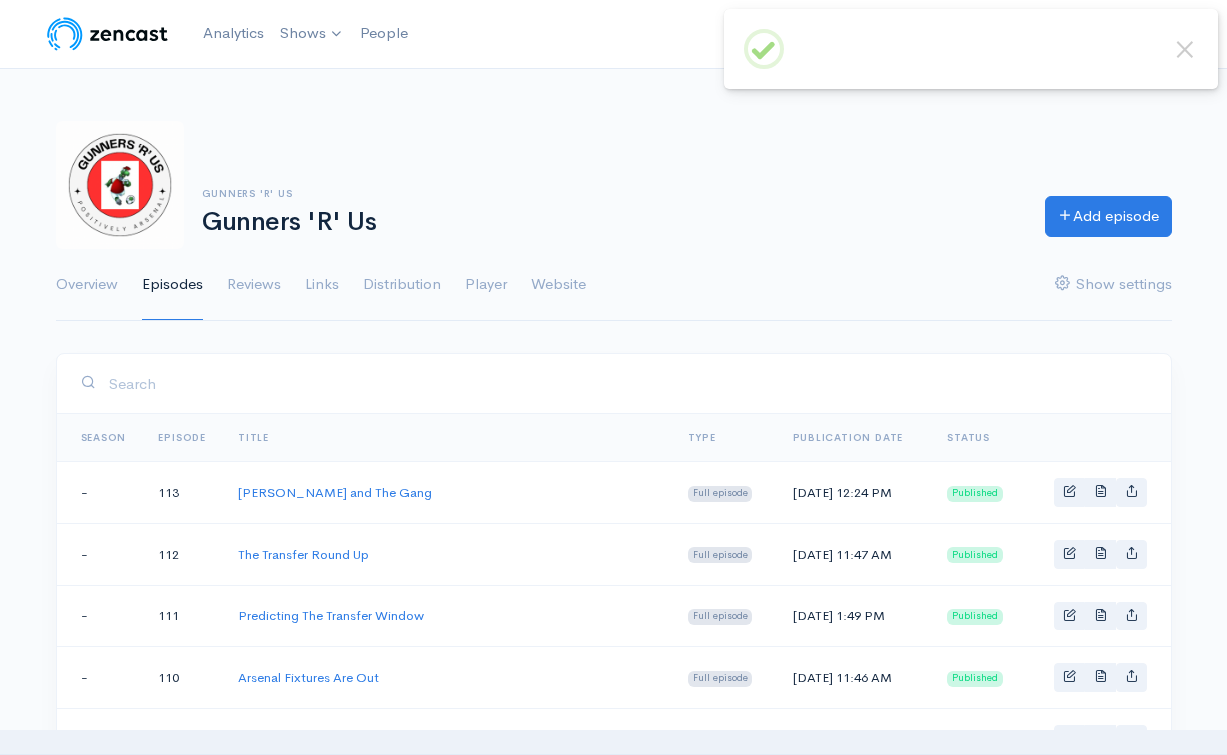 scroll, scrollTop: 0, scrollLeft: 0, axis: both 